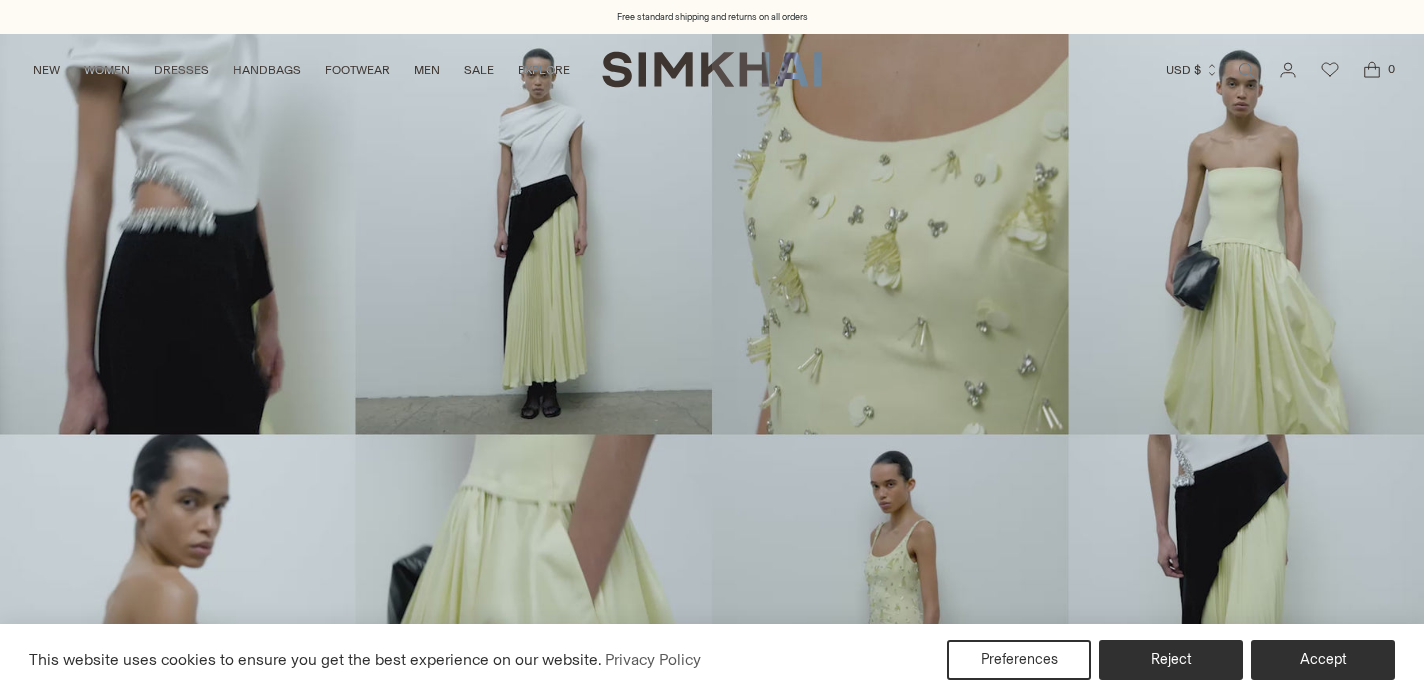 scroll, scrollTop: 0, scrollLeft: 0, axis: both 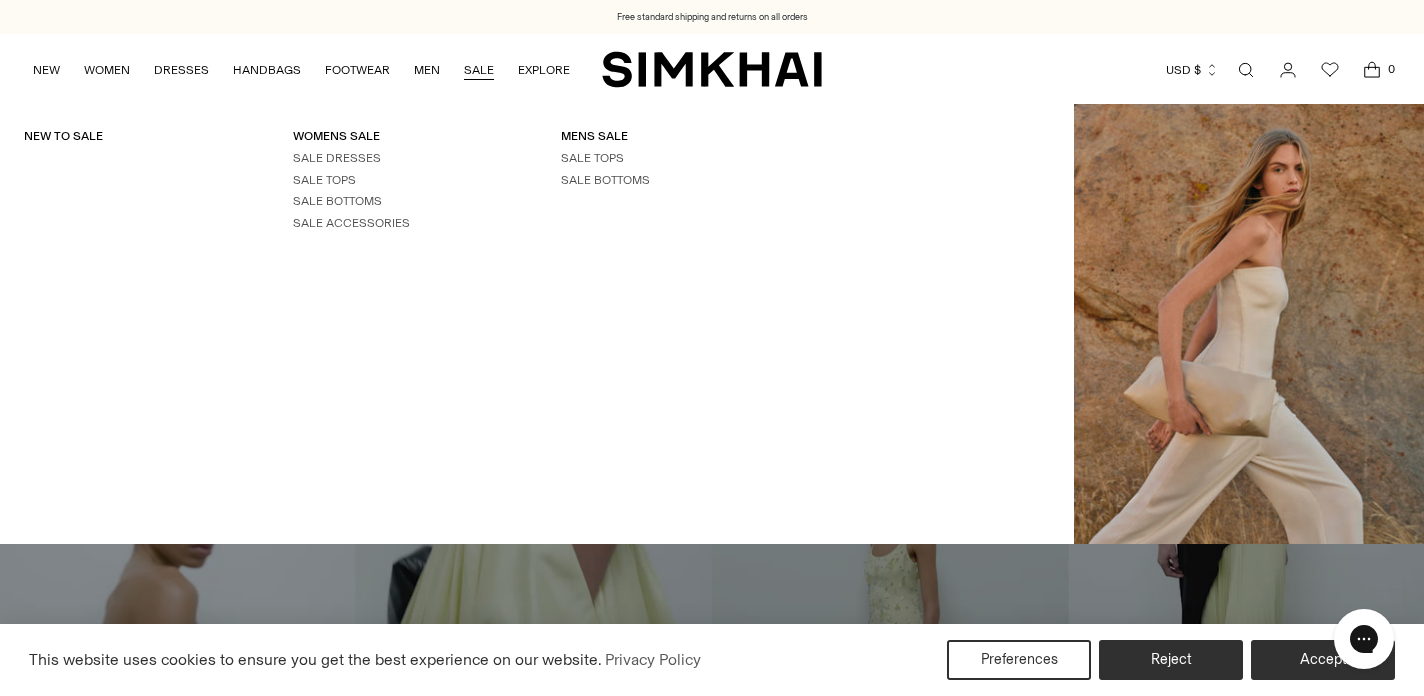 click on "SALE" at bounding box center (479, 70) 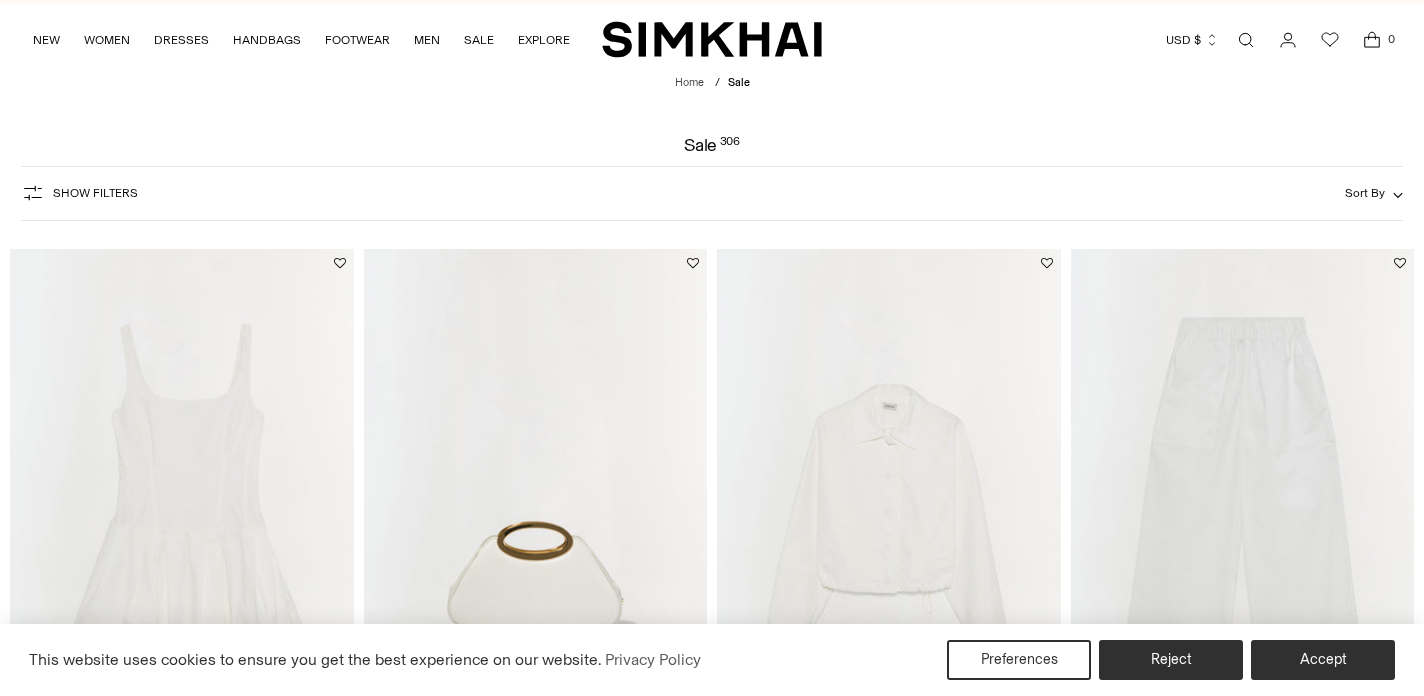 scroll, scrollTop: 450, scrollLeft: 0, axis: vertical 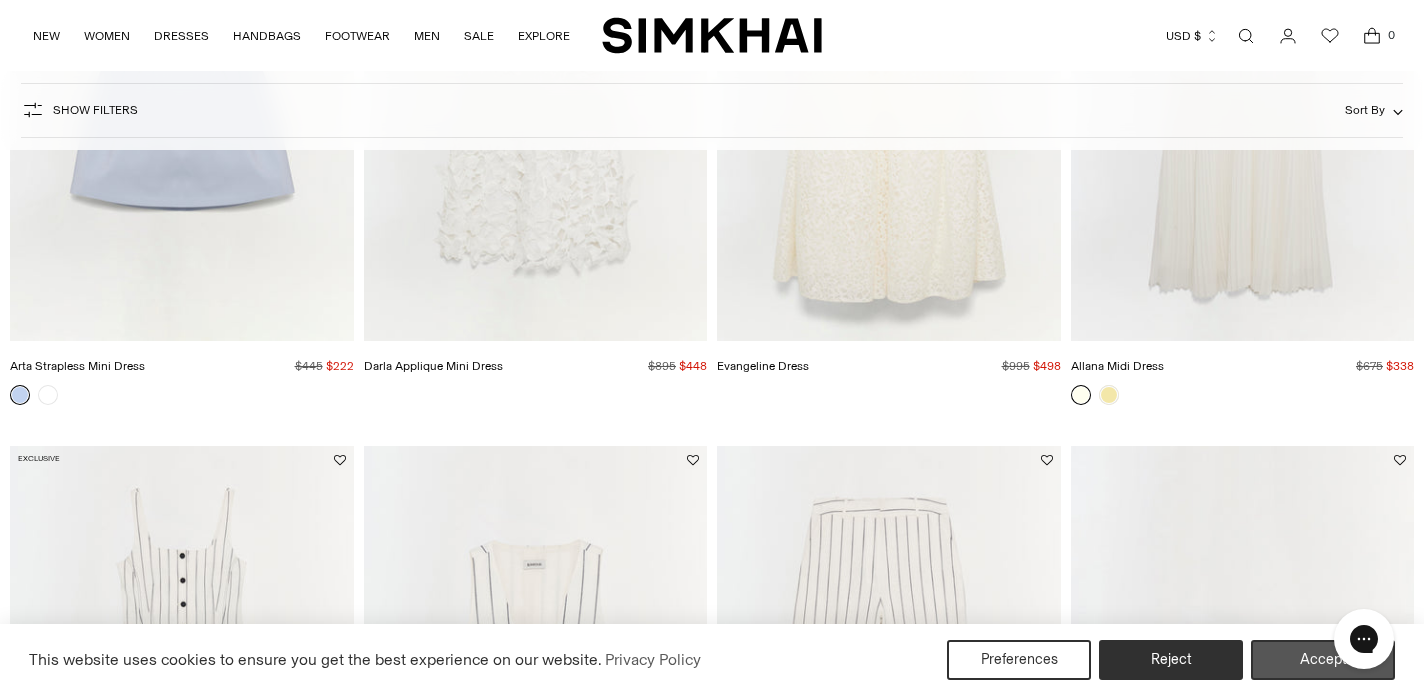 click on "Accept" at bounding box center (1323, 660) 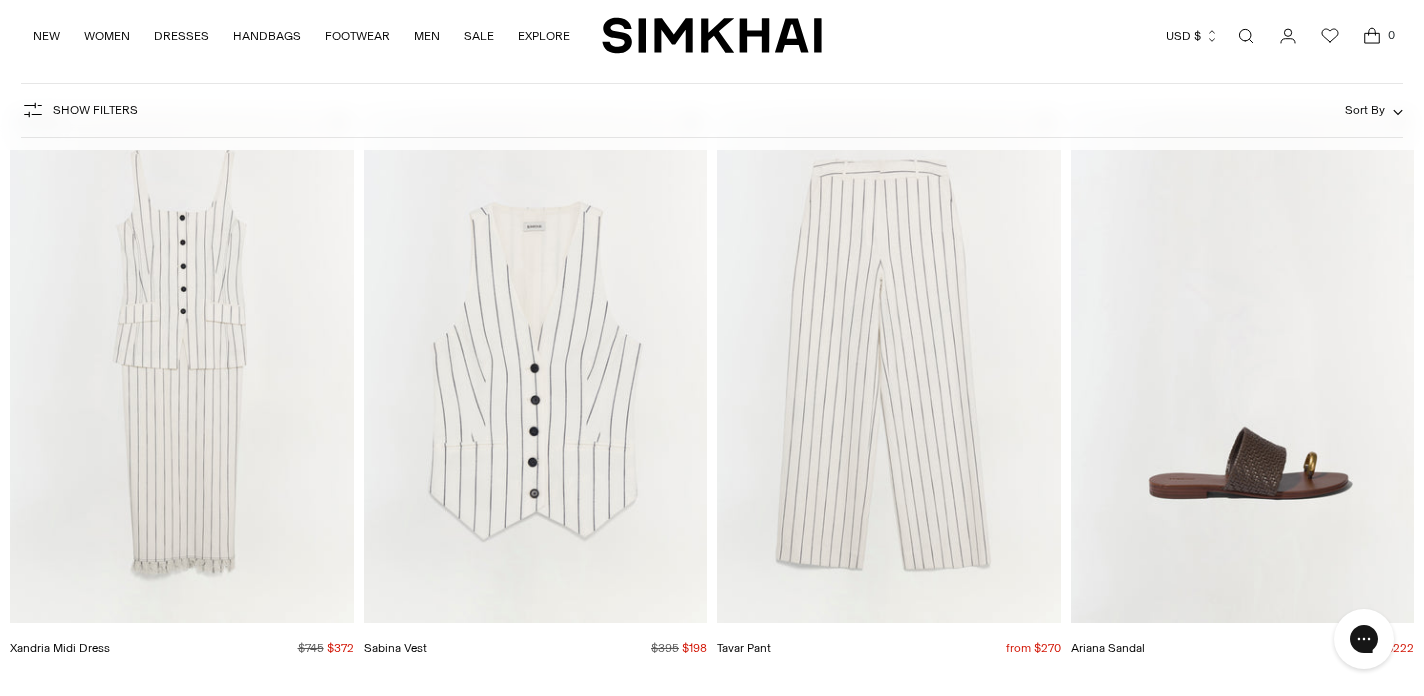 scroll, scrollTop: 2652, scrollLeft: 0, axis: vertical 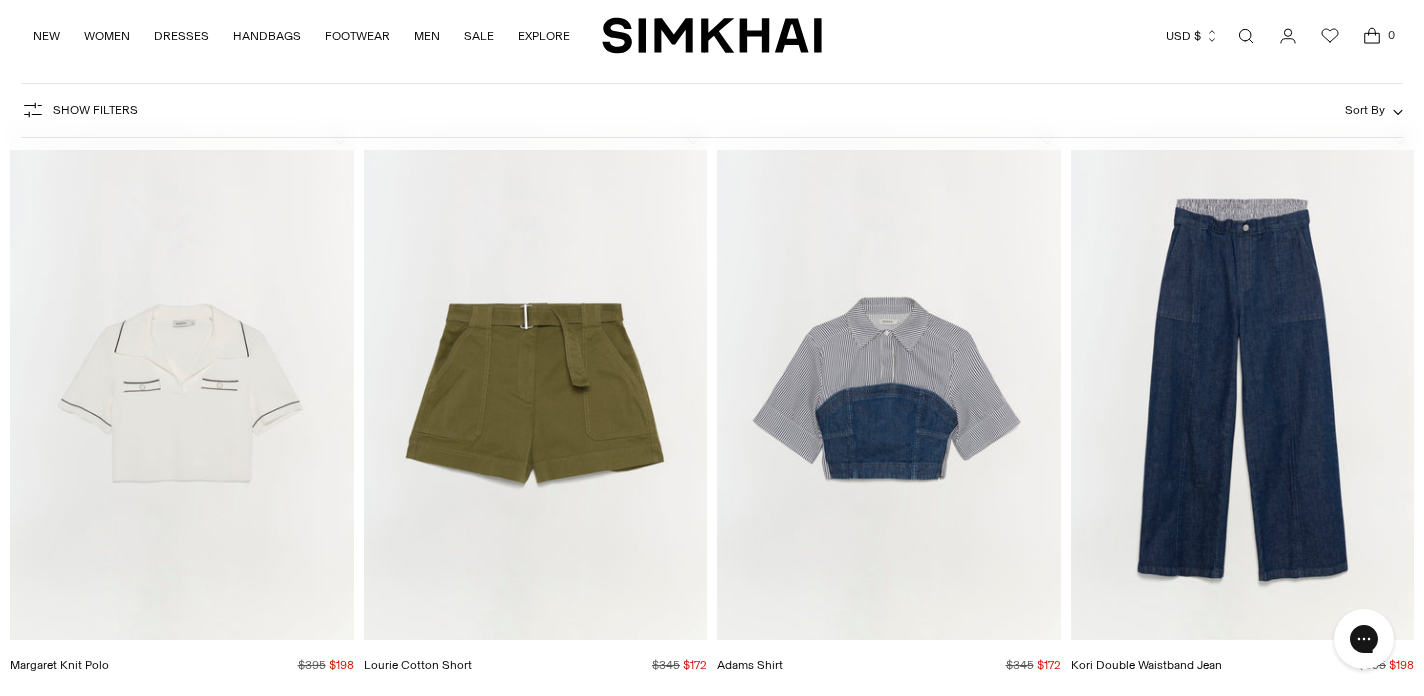 click at bounding box center (0, 0) 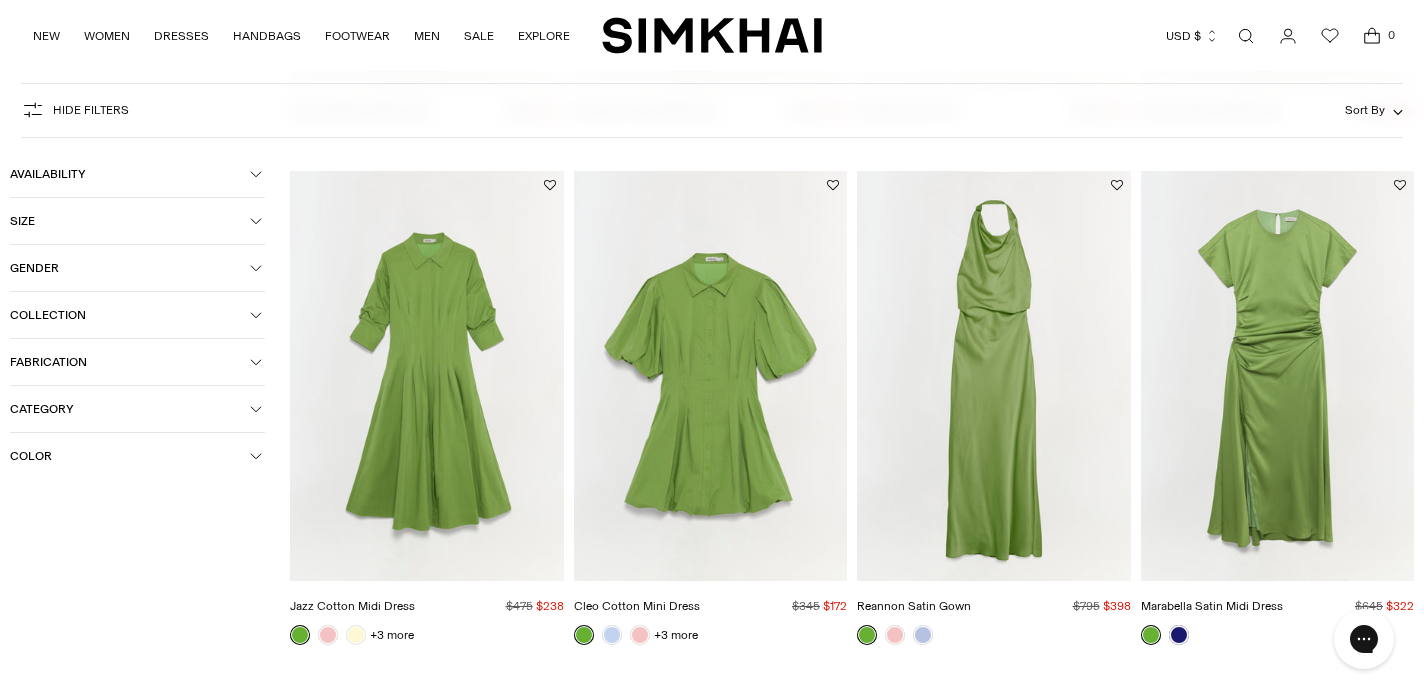 click on "Size" at bounding box center (137, 221) 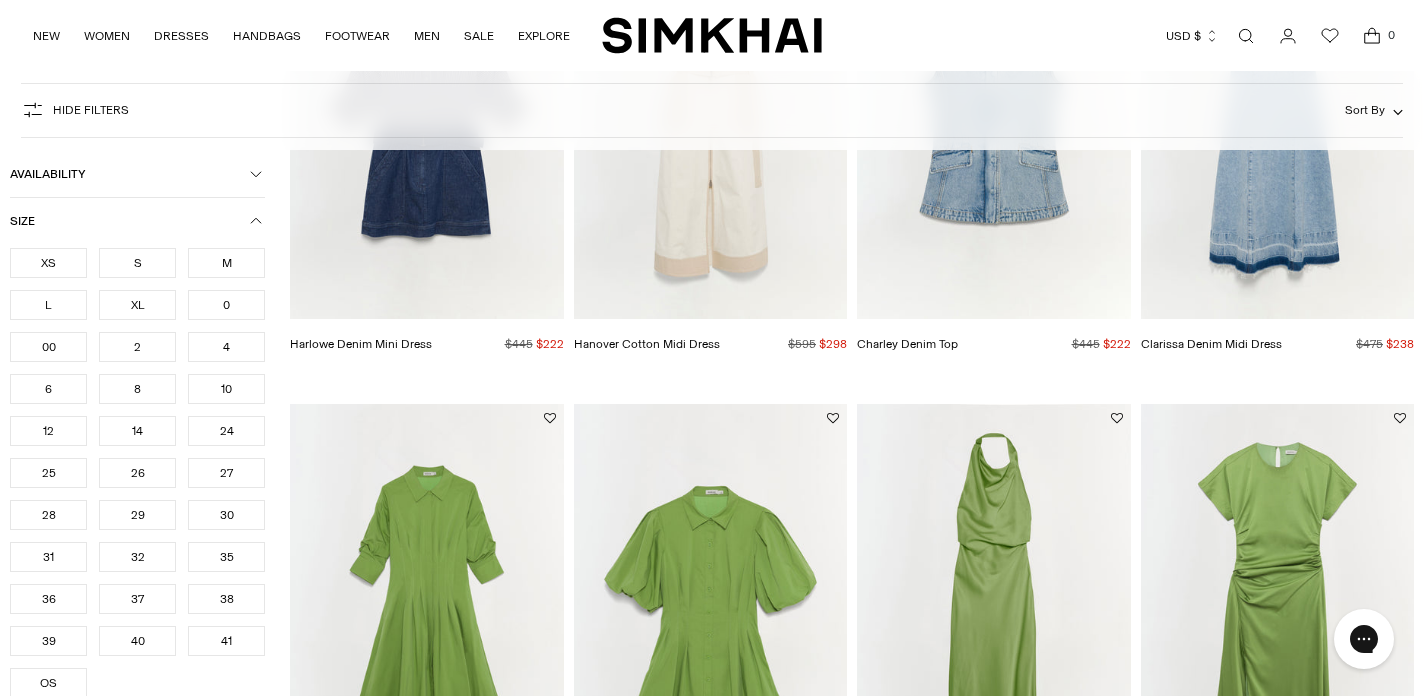 scroll, scrollTop: 5461, scrollLeft: 0, axis: vertical 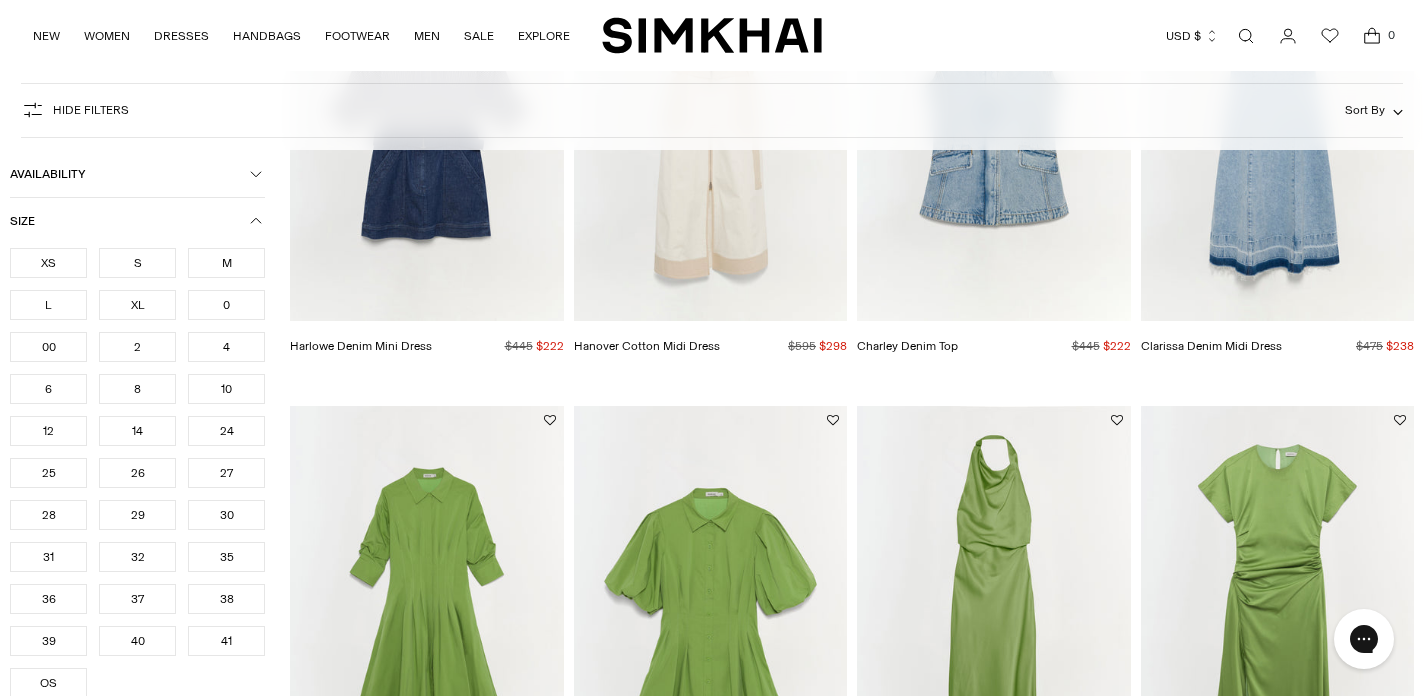 click 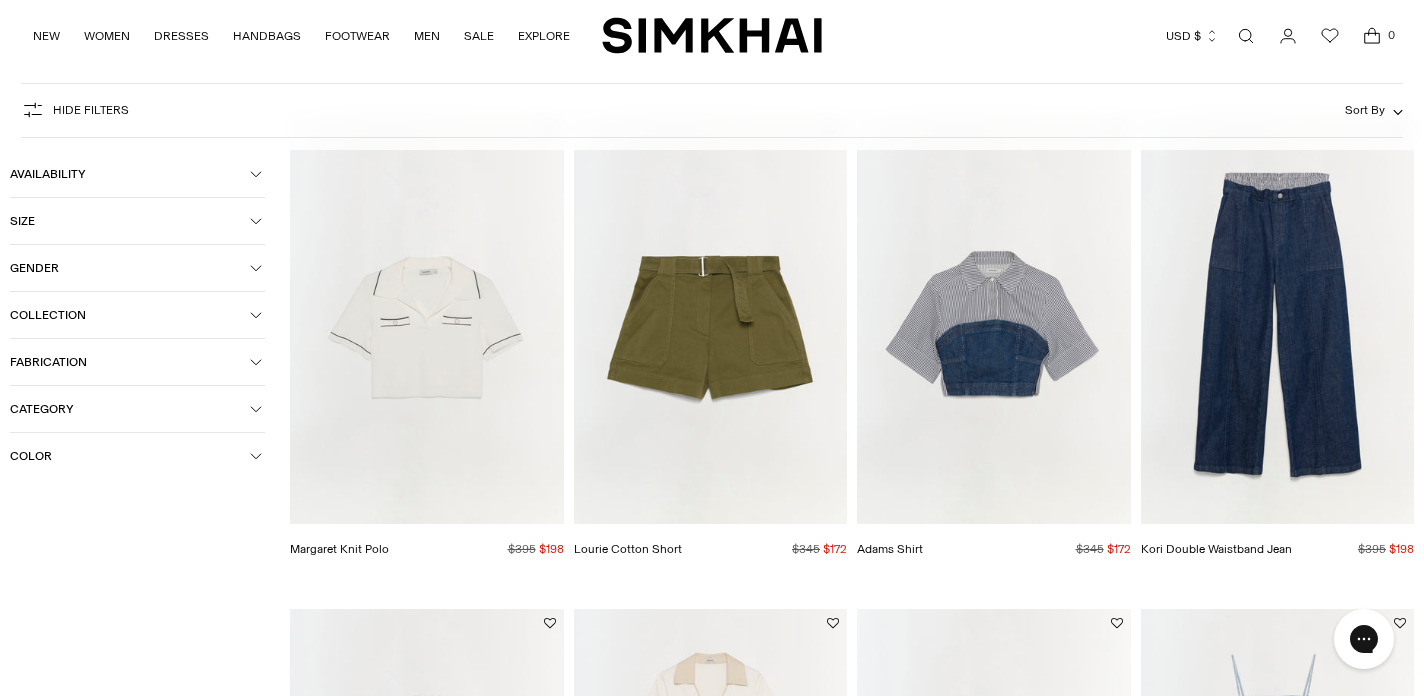 scroll, scrollTop: 4742, scrollLeft: 0, axis: vertical 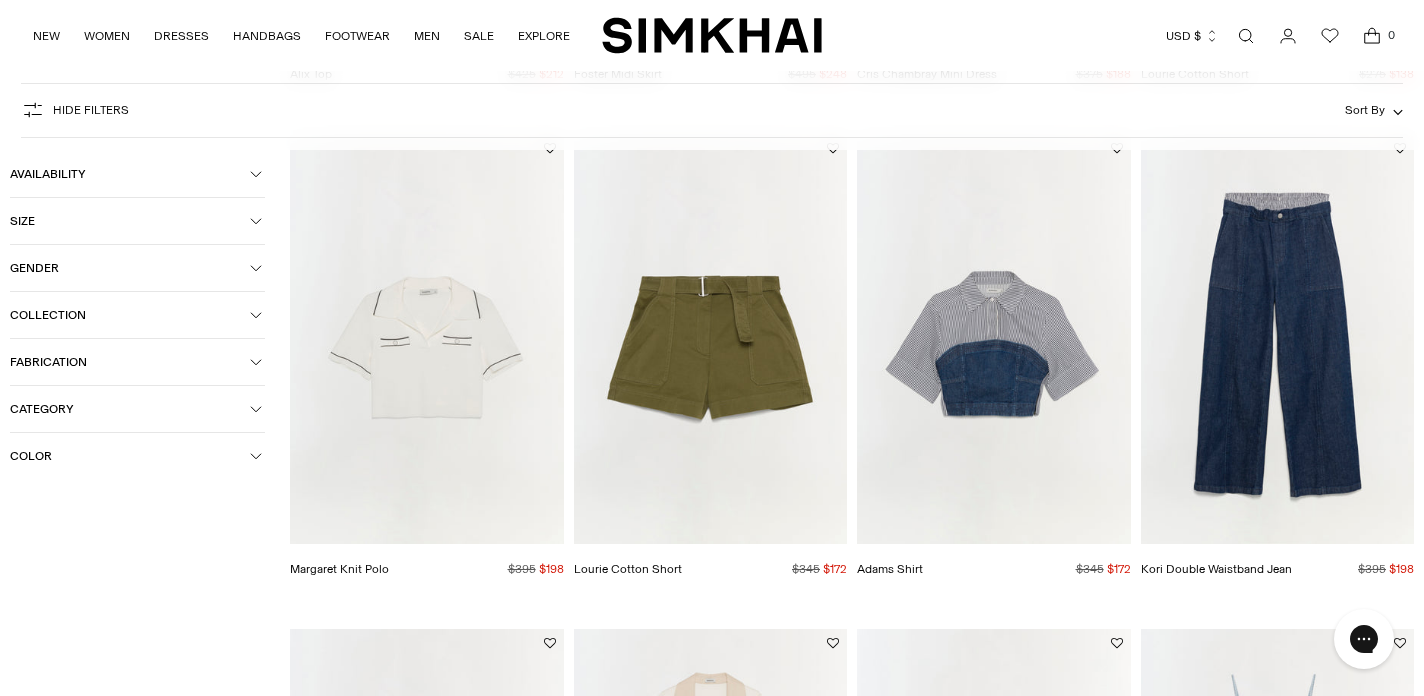 click at bounding box center (0, 0) 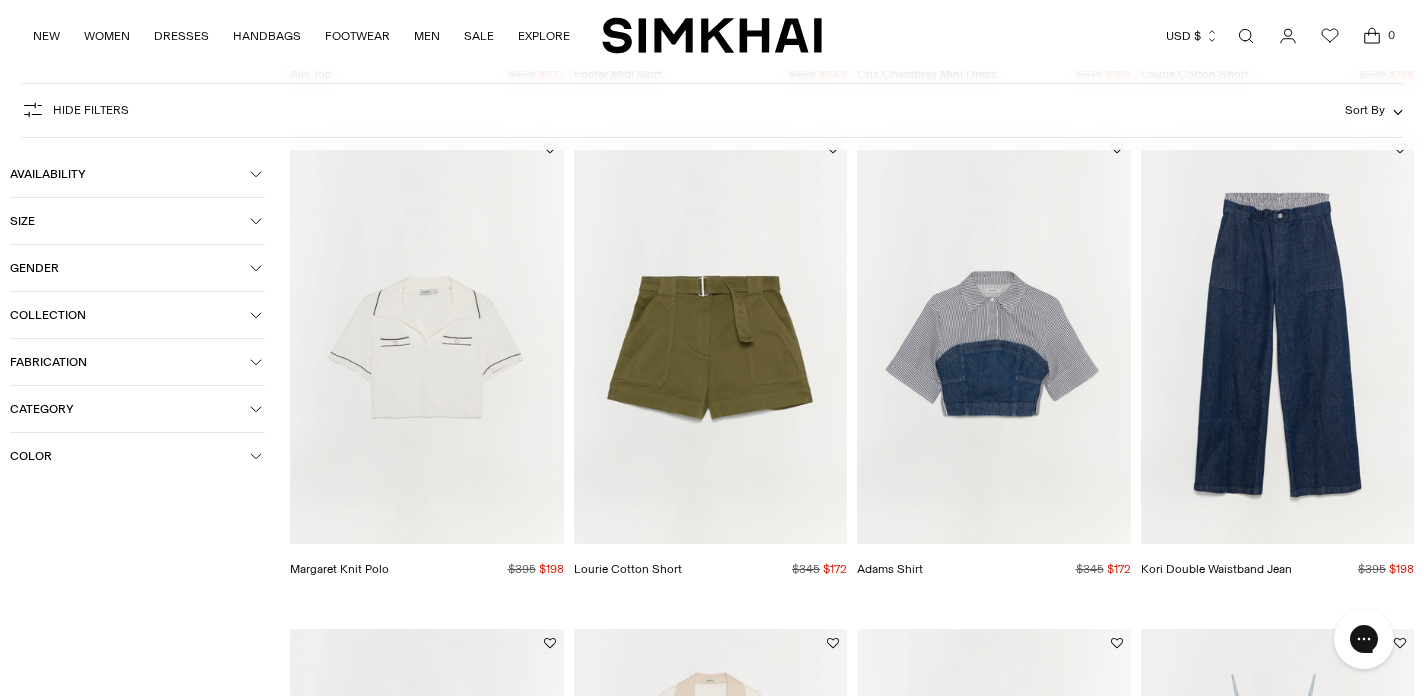 click on "Size" at bounding box center (130, 221) 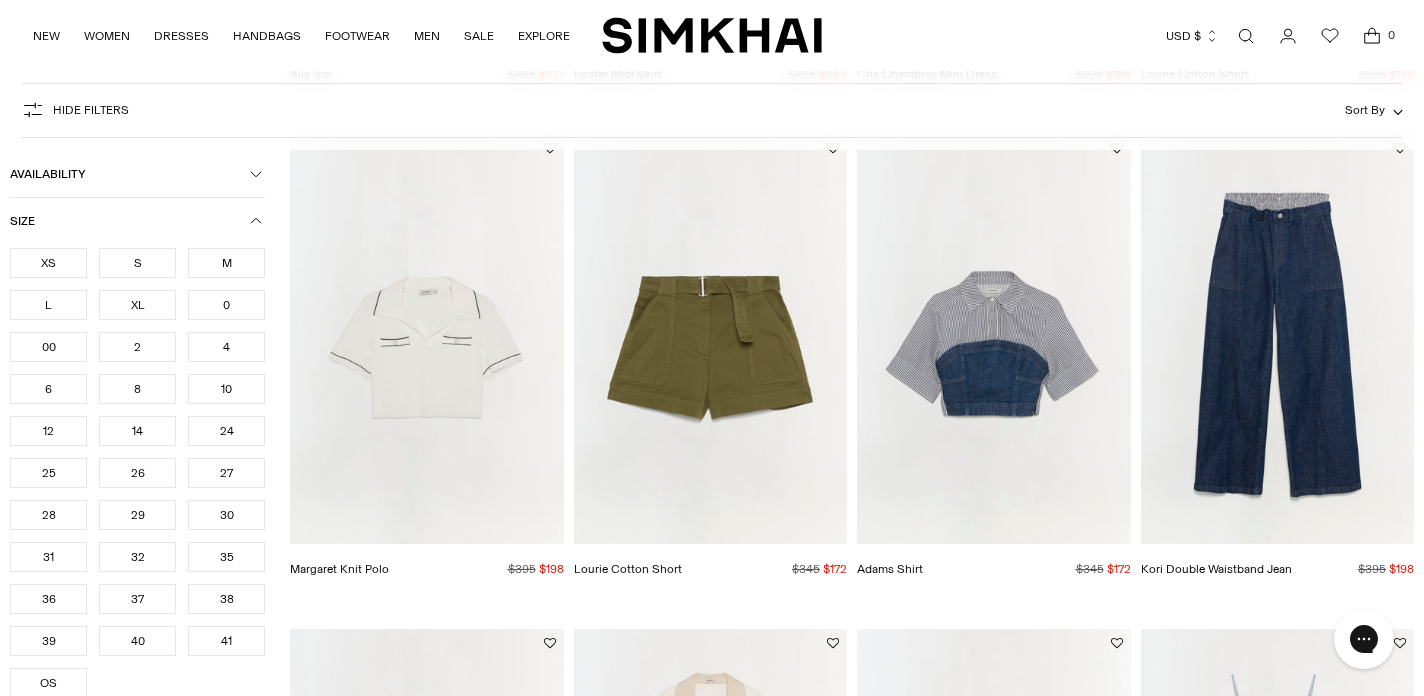 click on "6" at bounding box center (48, 389) 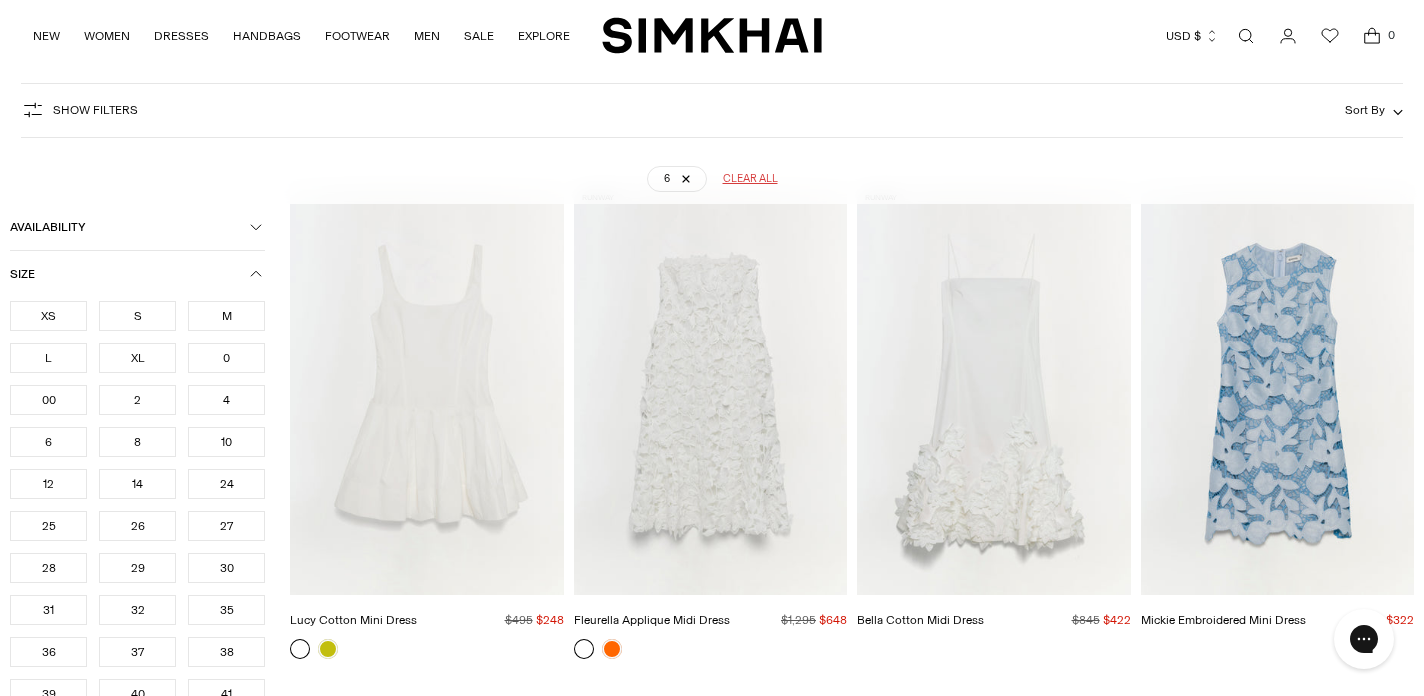 scroll, scrollTop: 147, scrollLeft: 0, axis: vertical 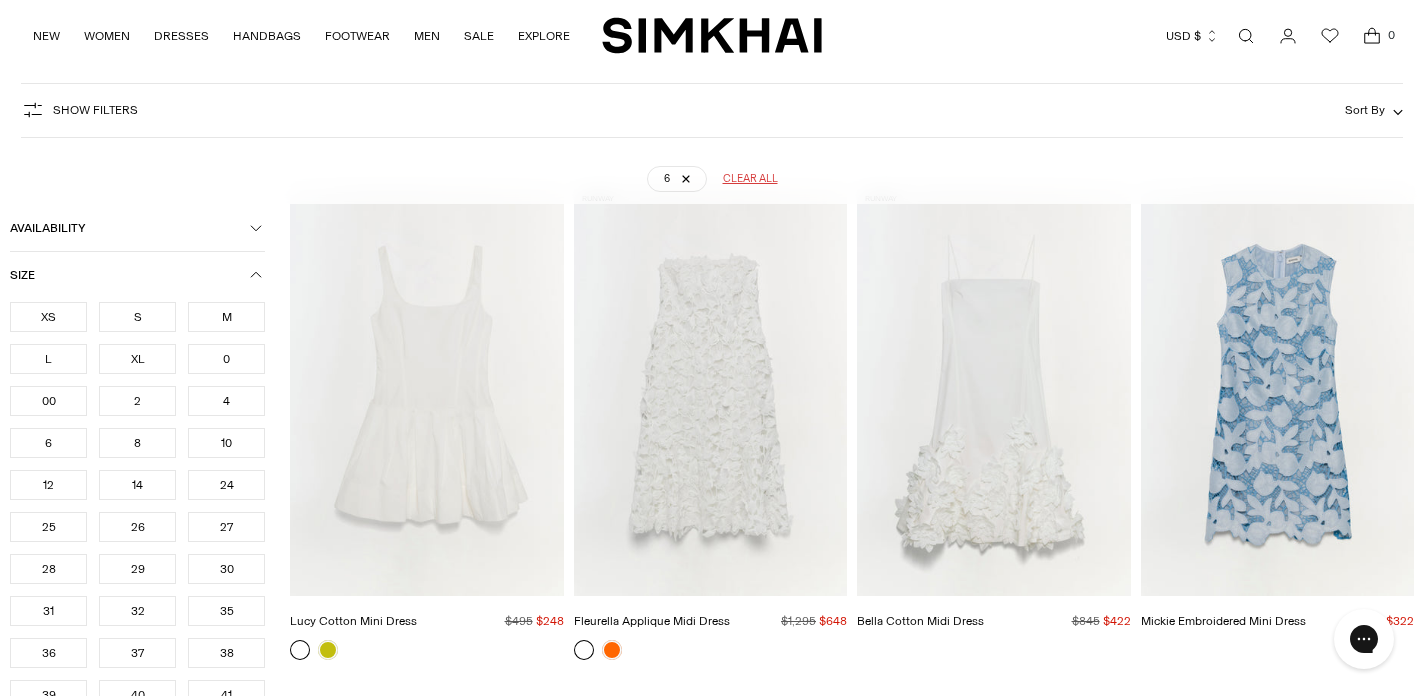 click on "28" at bounding box center [48, 569] 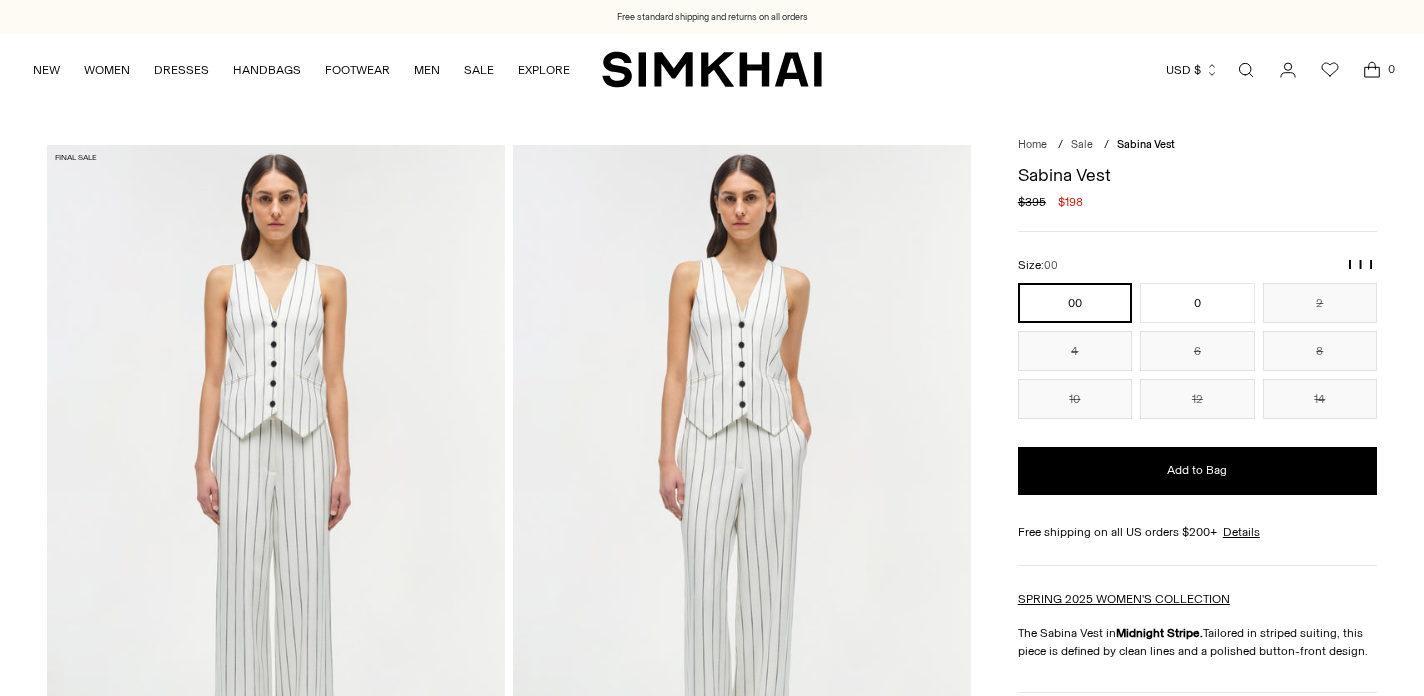scroll, scrollTop: 0, scrollLeft: 0, axis: both 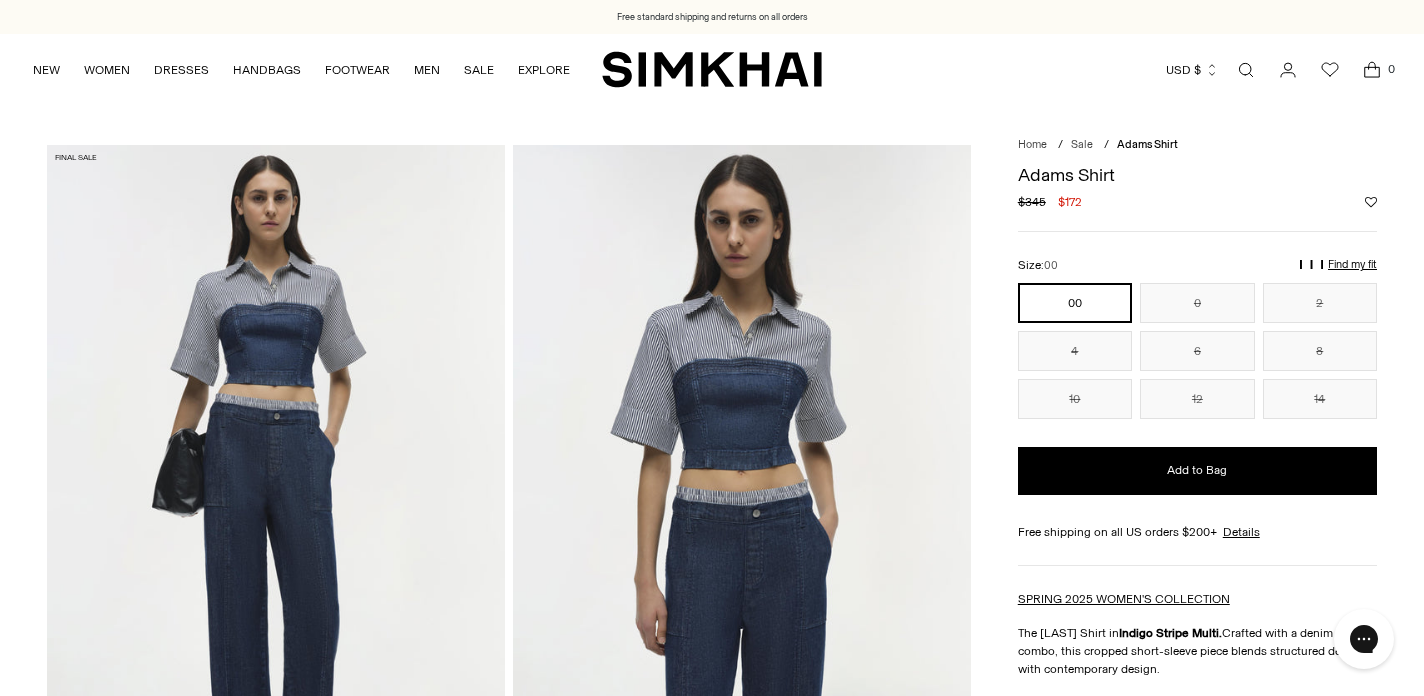 click on "Find my fit" at bounding box center [1135, 274] 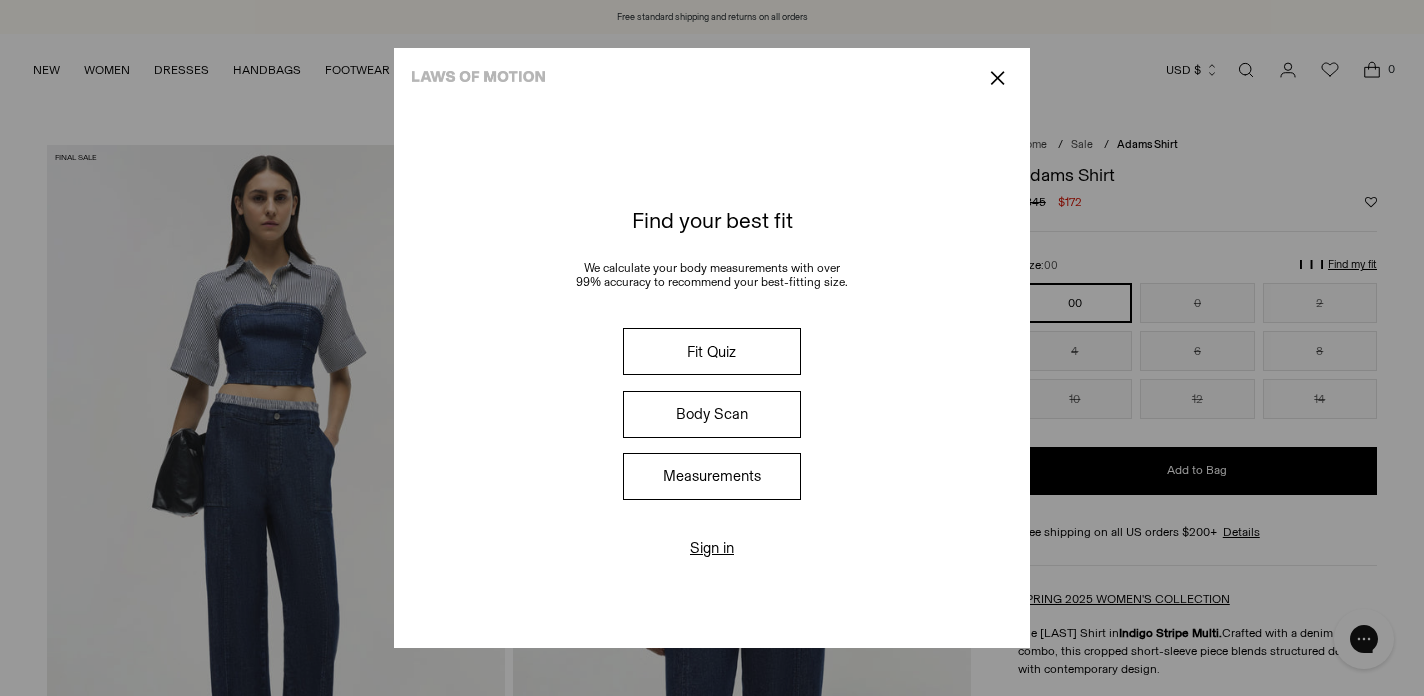 click on "Fit Quiz" at bounding box center [712, 351] 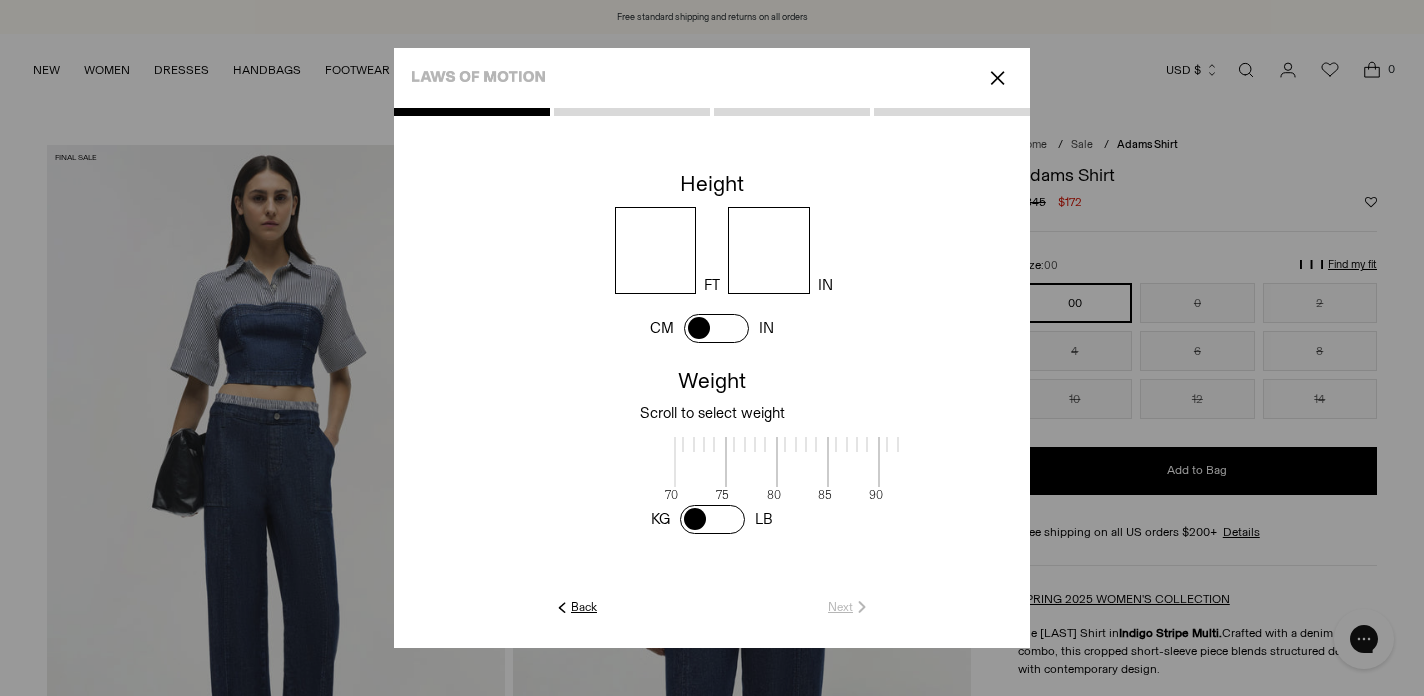 scroll, scrollTop: 4, scrollLeft: 650, axis: both 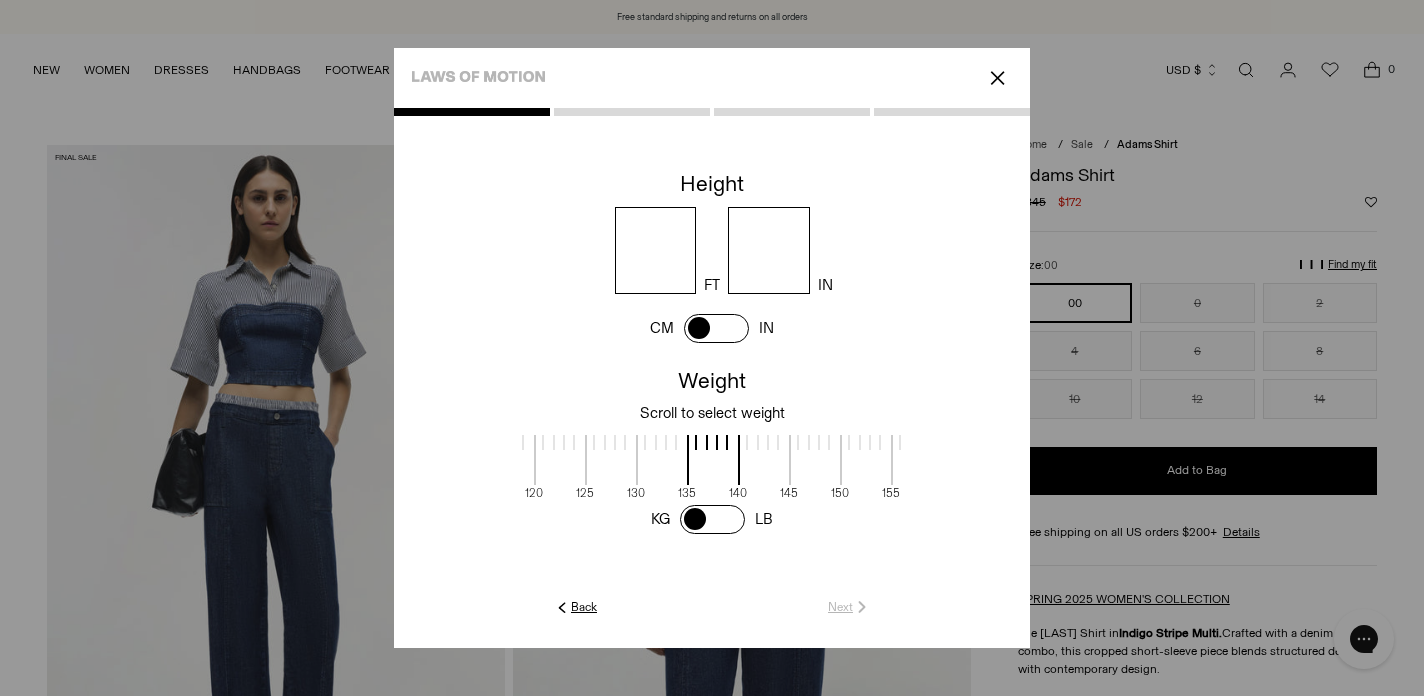 click at bounding box center [656, 250] 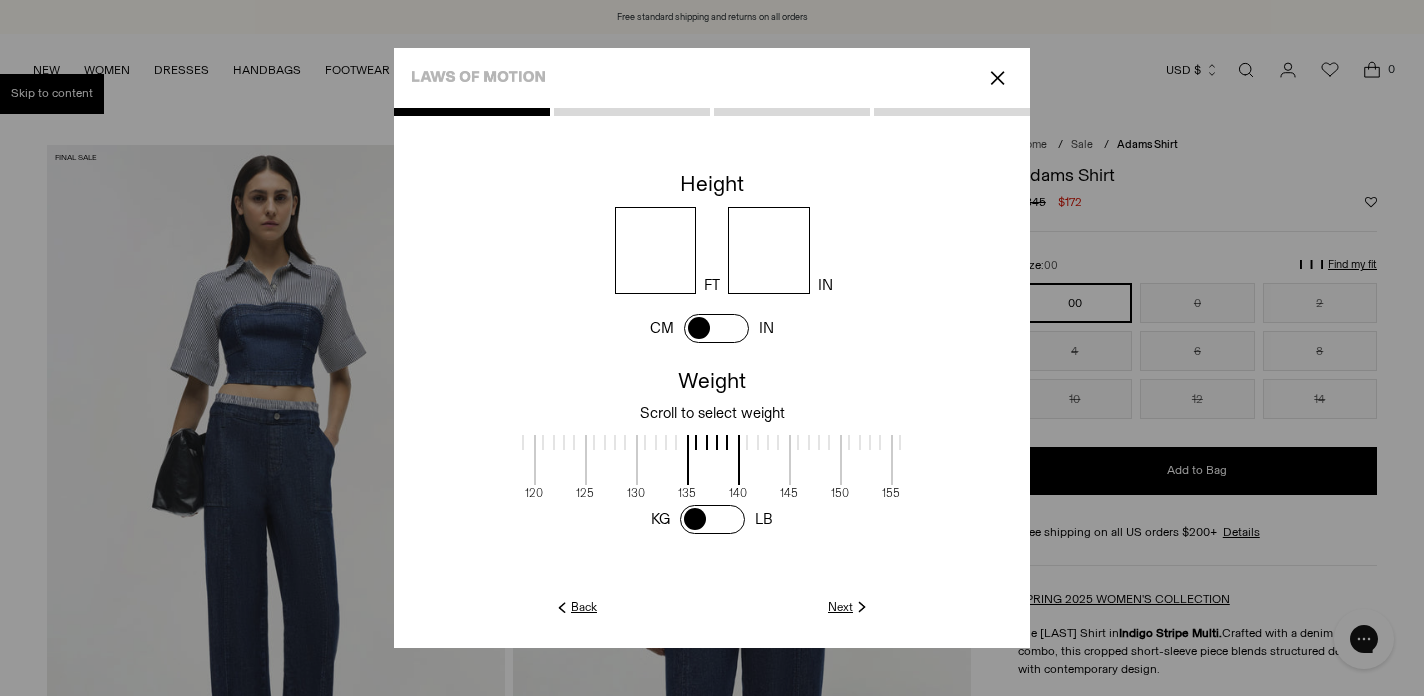 type on "*" 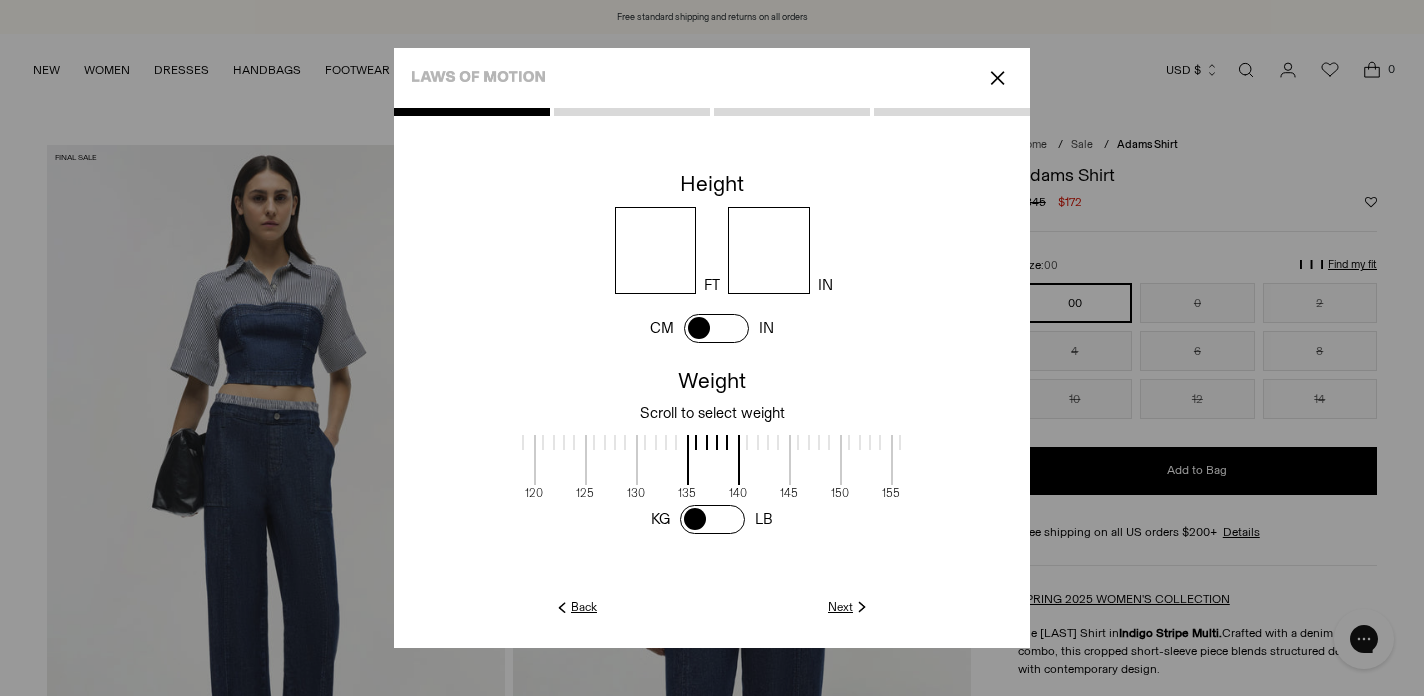 click at bounding box center (645, 442) 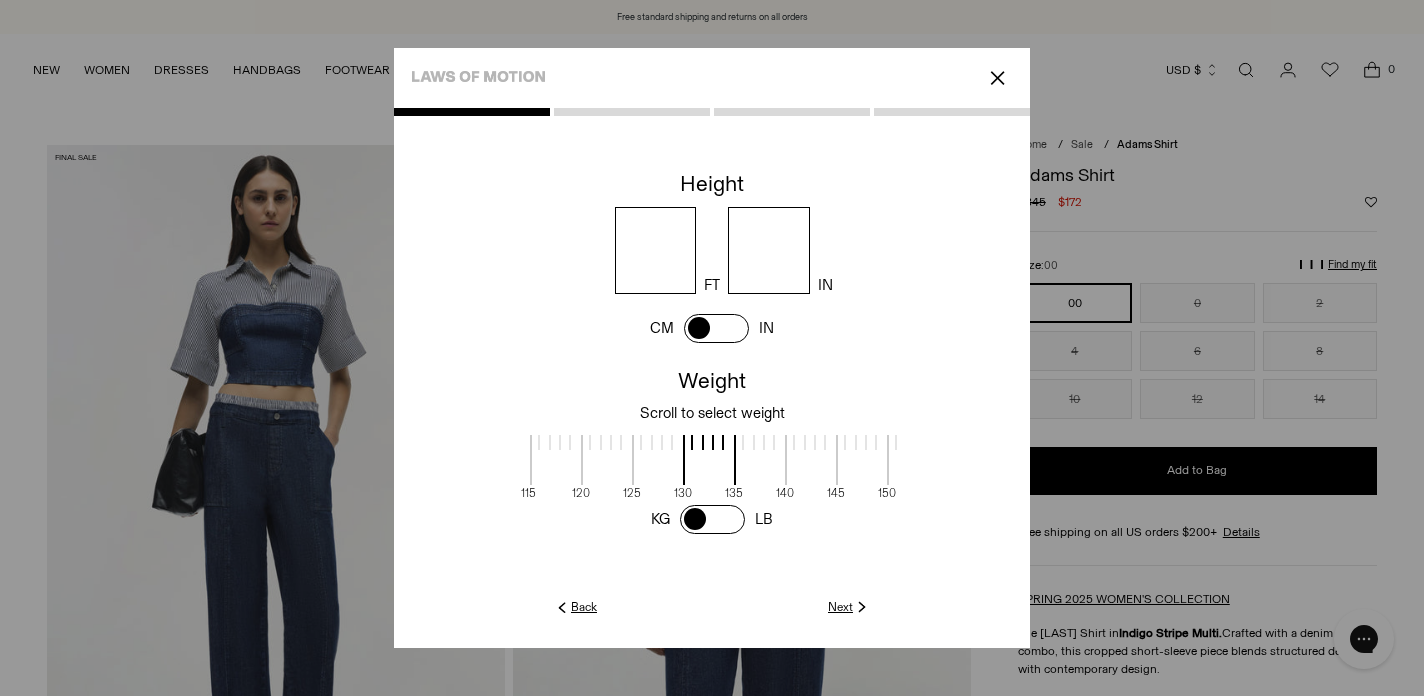 scroll, scrollTop: 4, scrollLeft: 597, axis: both 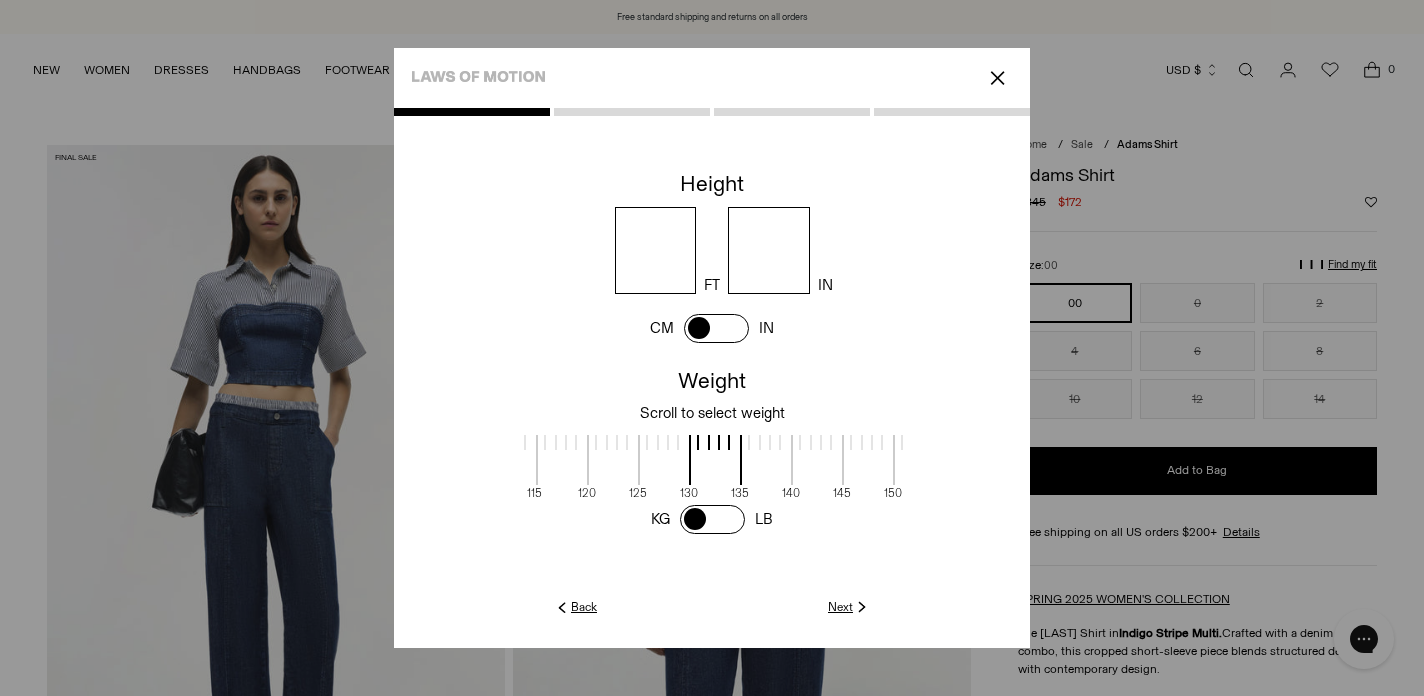 click at bounding box center [715, 460] 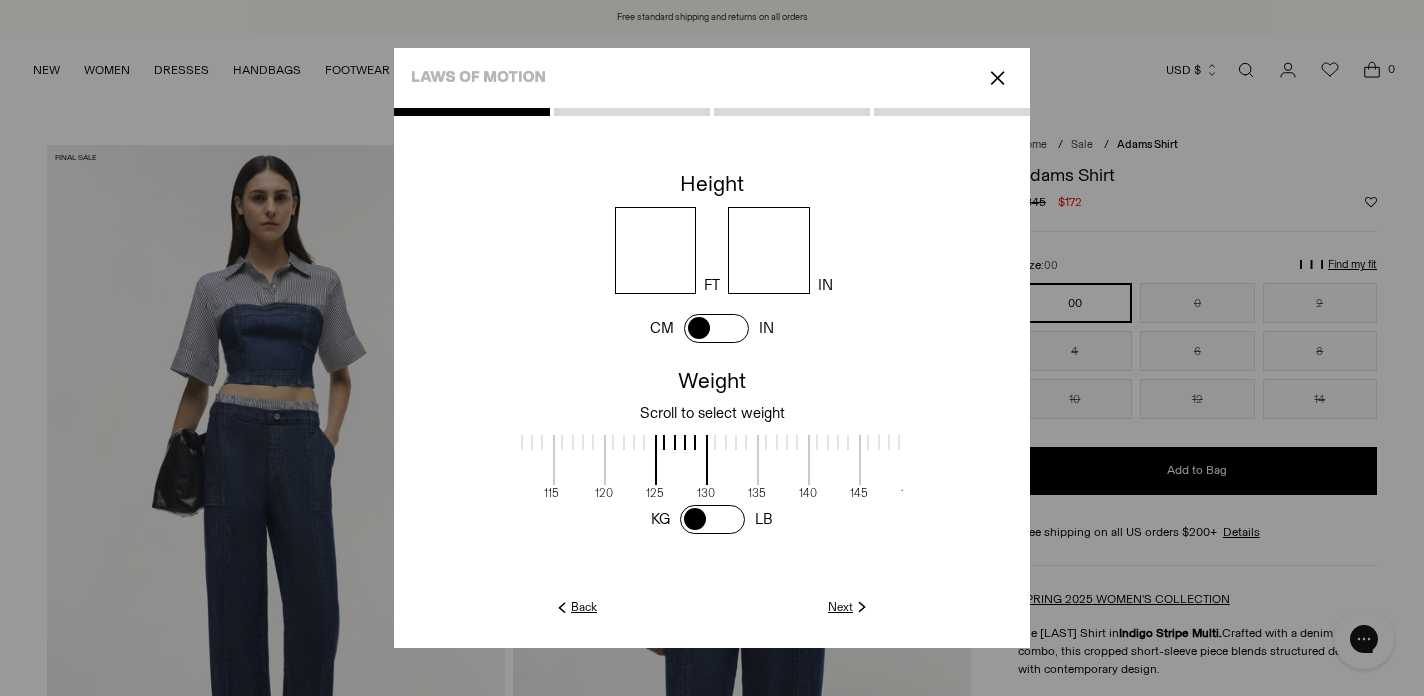 scroll, scrollTop: 4, scrollLeft: 576, axis: both 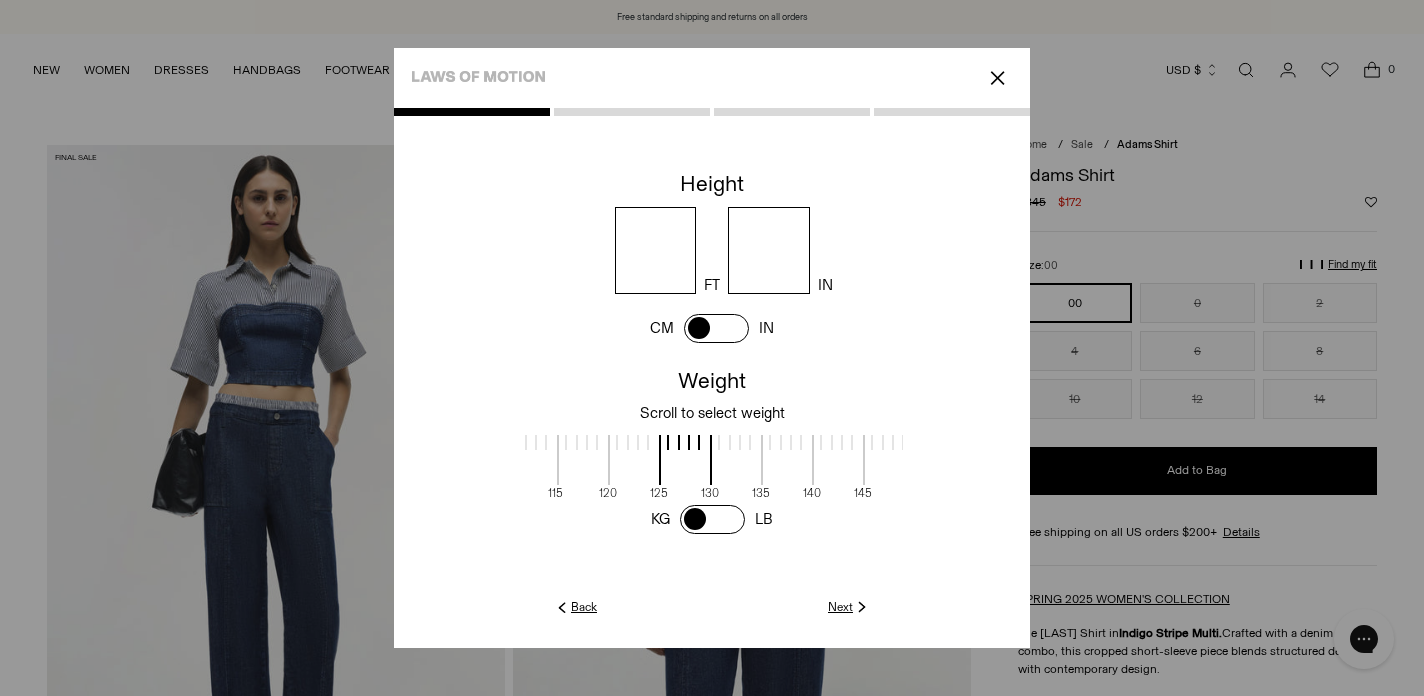 click at bounding box center (719, 442) 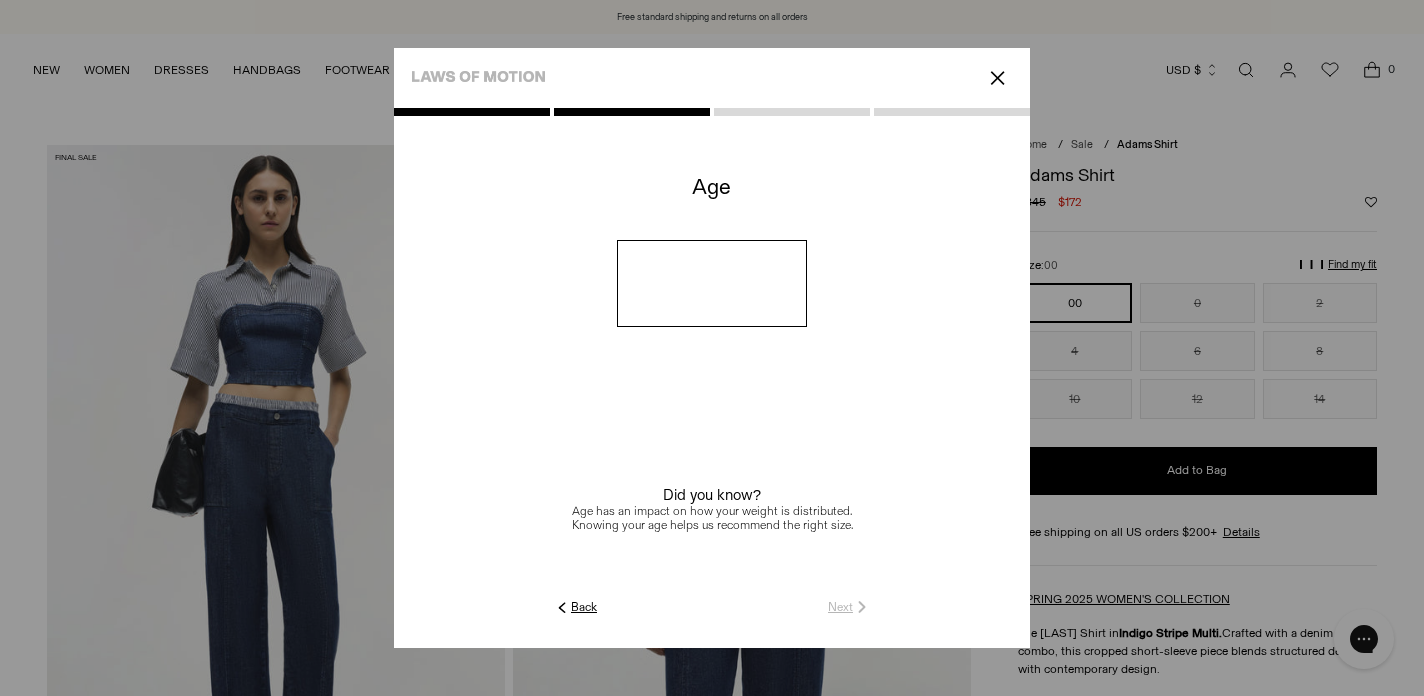 click at bounding box center [712, 283] 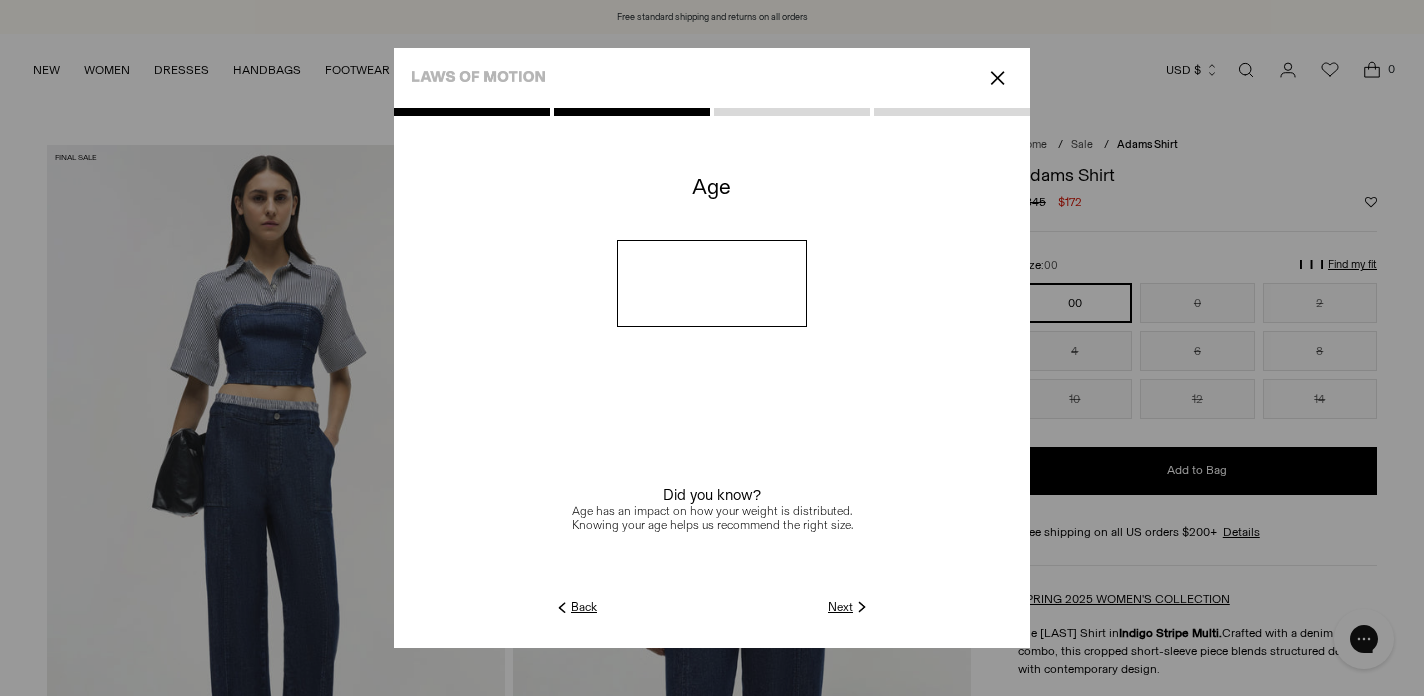 type on "**" 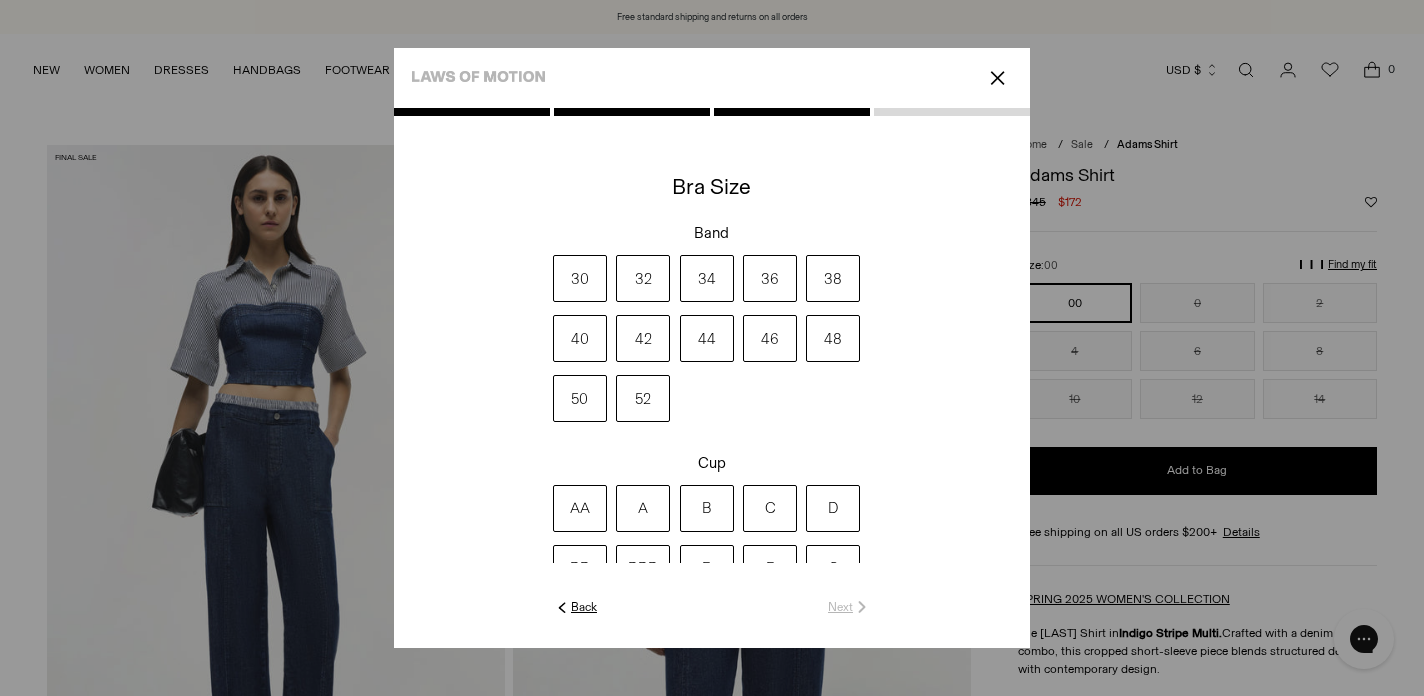 click on "36" at bounding box center (770, 278) 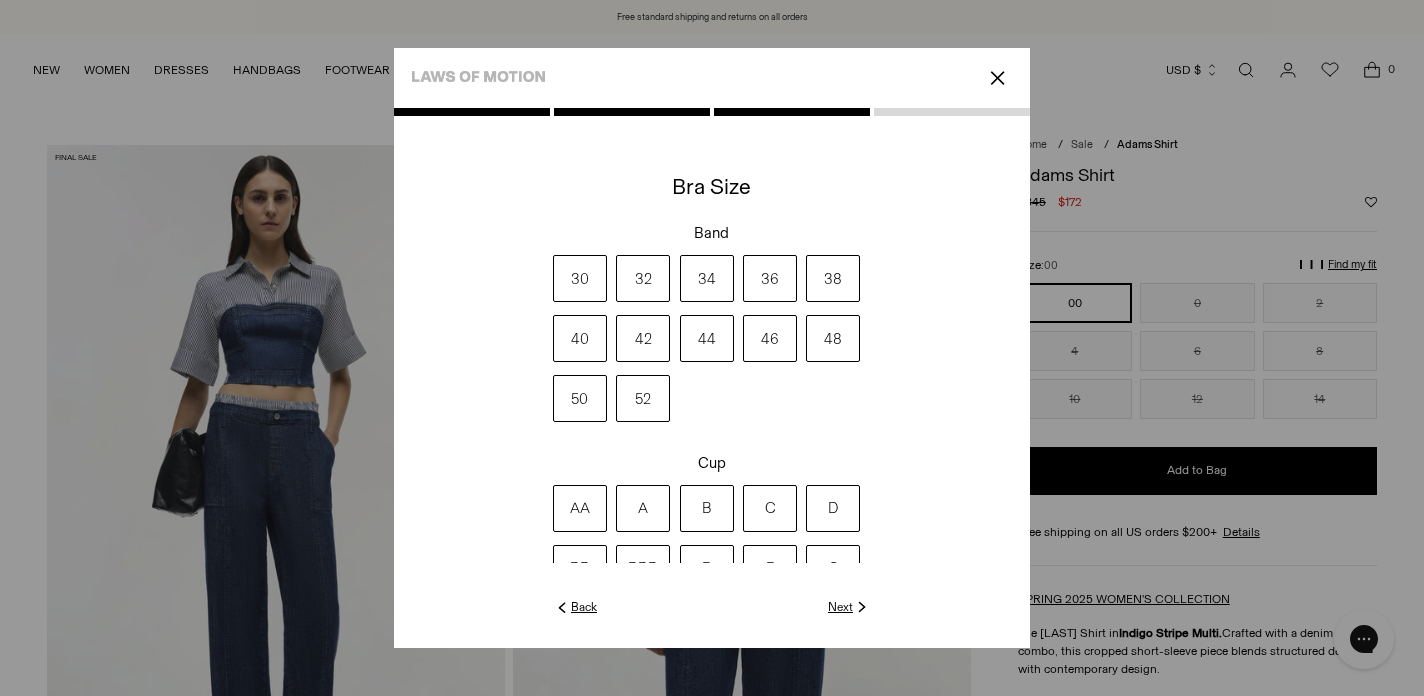scroll, scrollTop: 120, scrollLeft: 0, axis: vertical 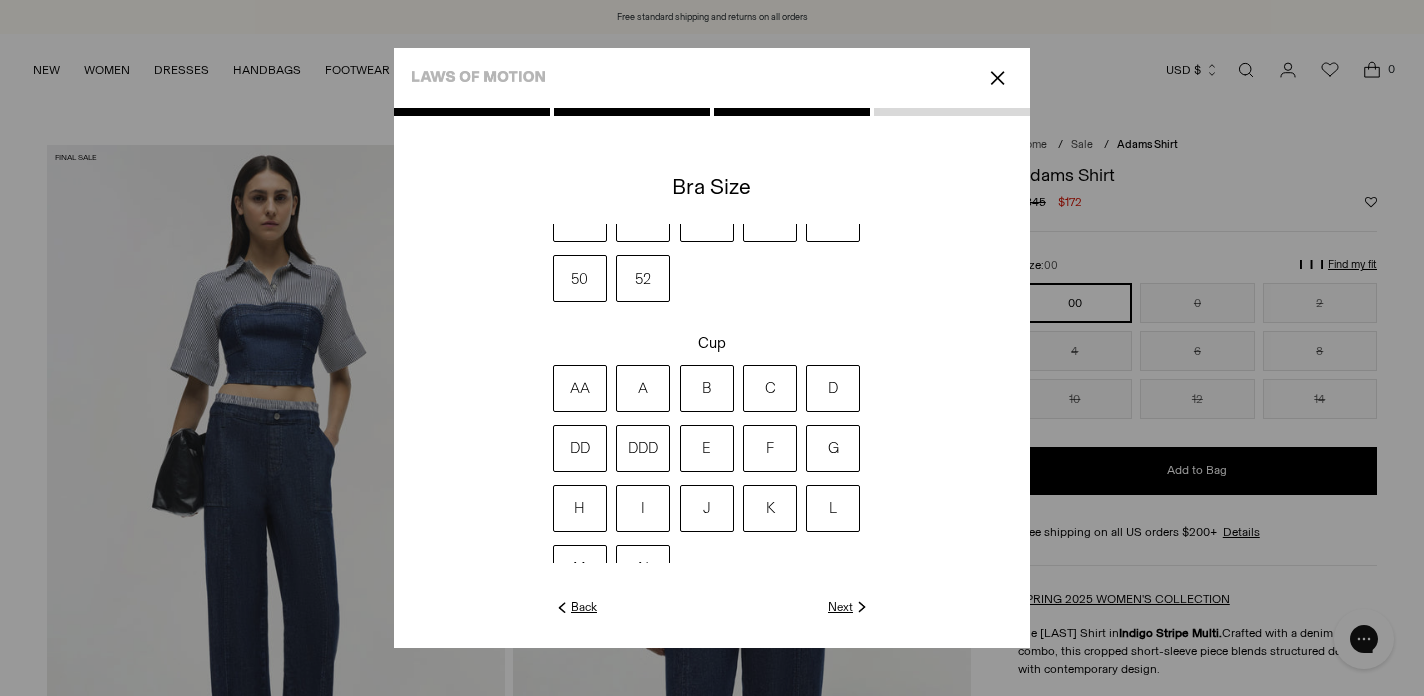 click on "Next" 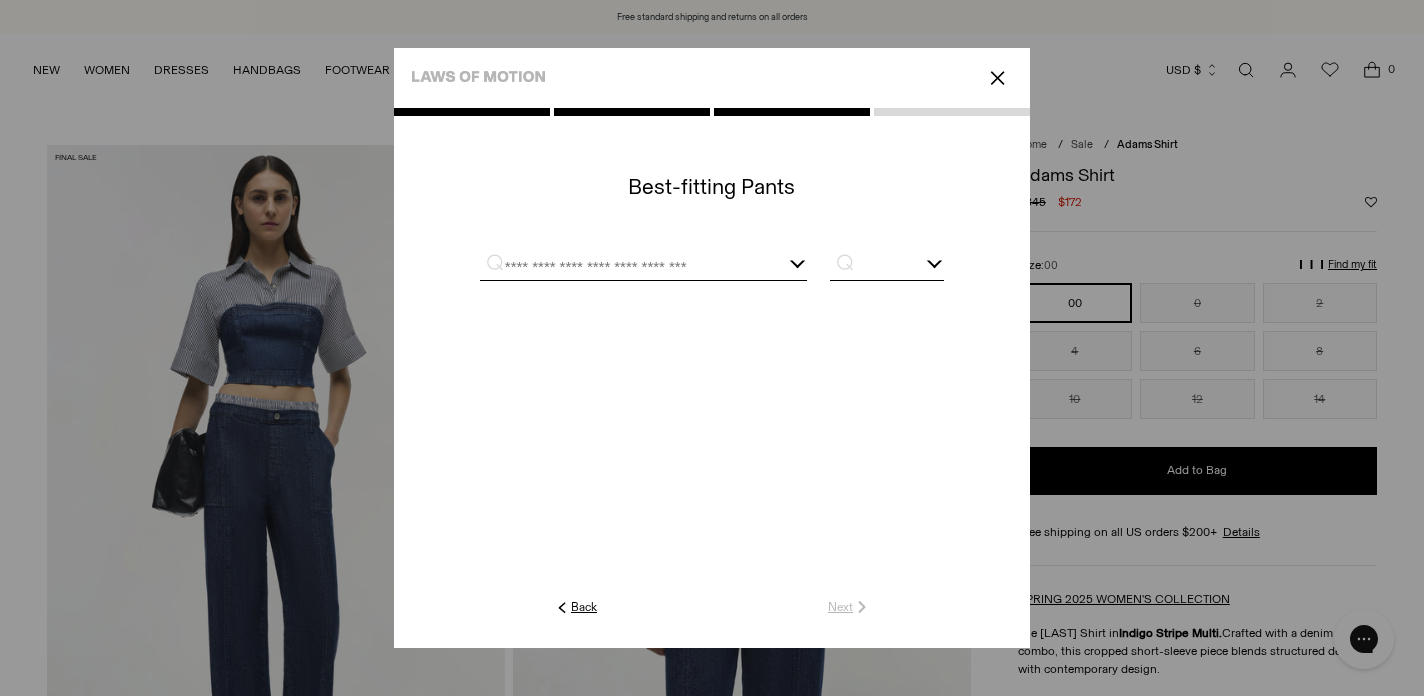 click at bounding box center [619, 267] 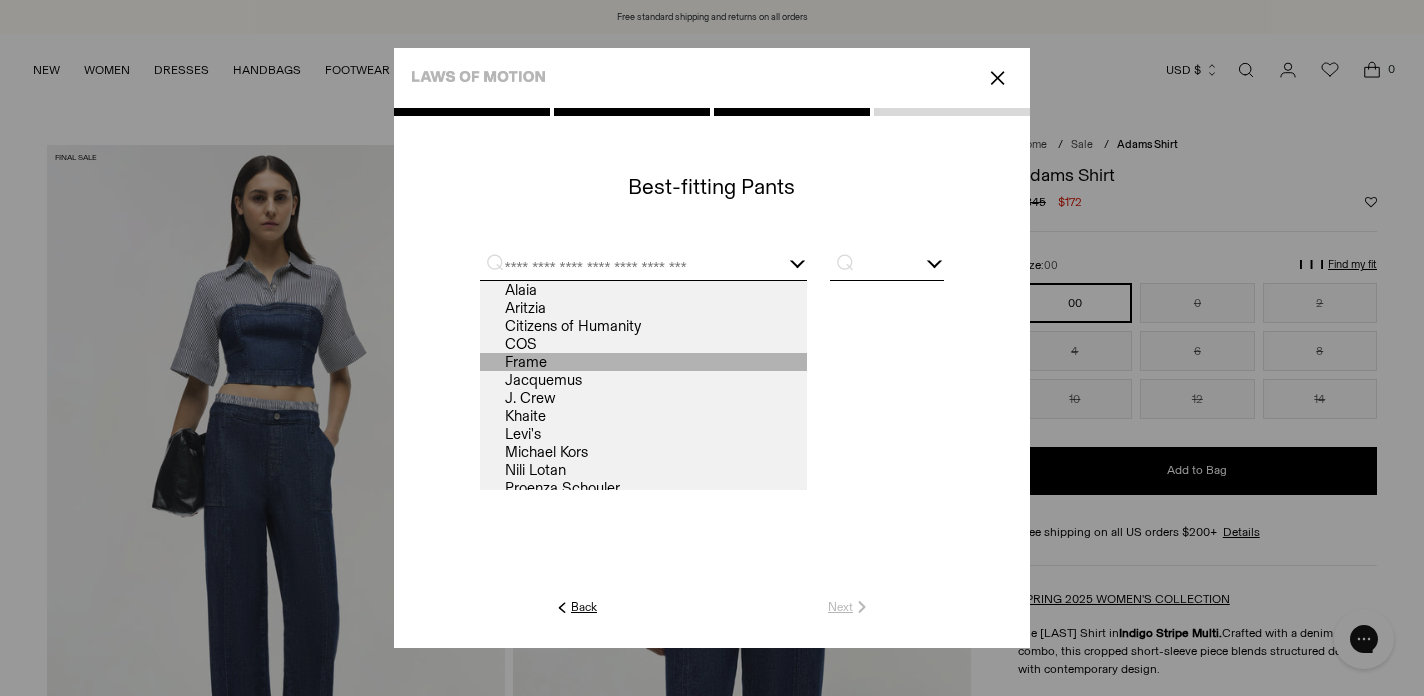 click on "Frame" at bounding box center [643, 362] 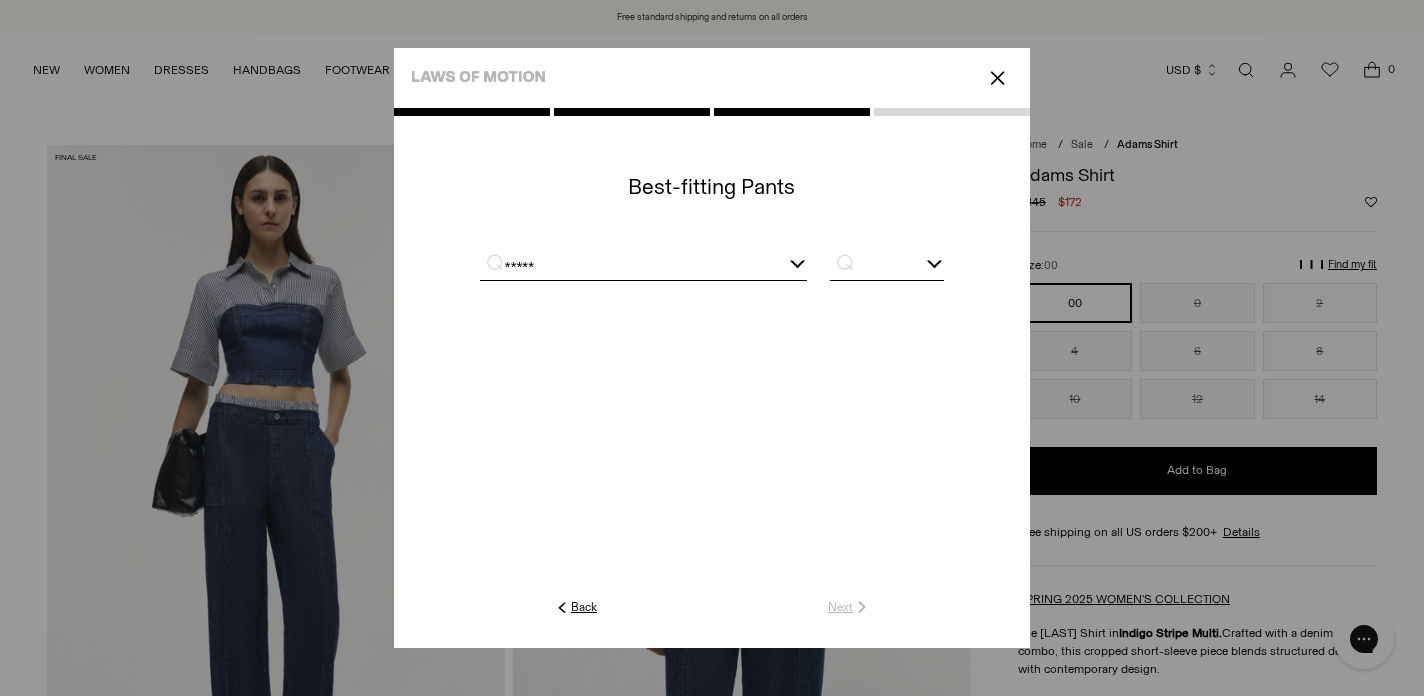 click on "⌕" at bounding box center [839, 261] 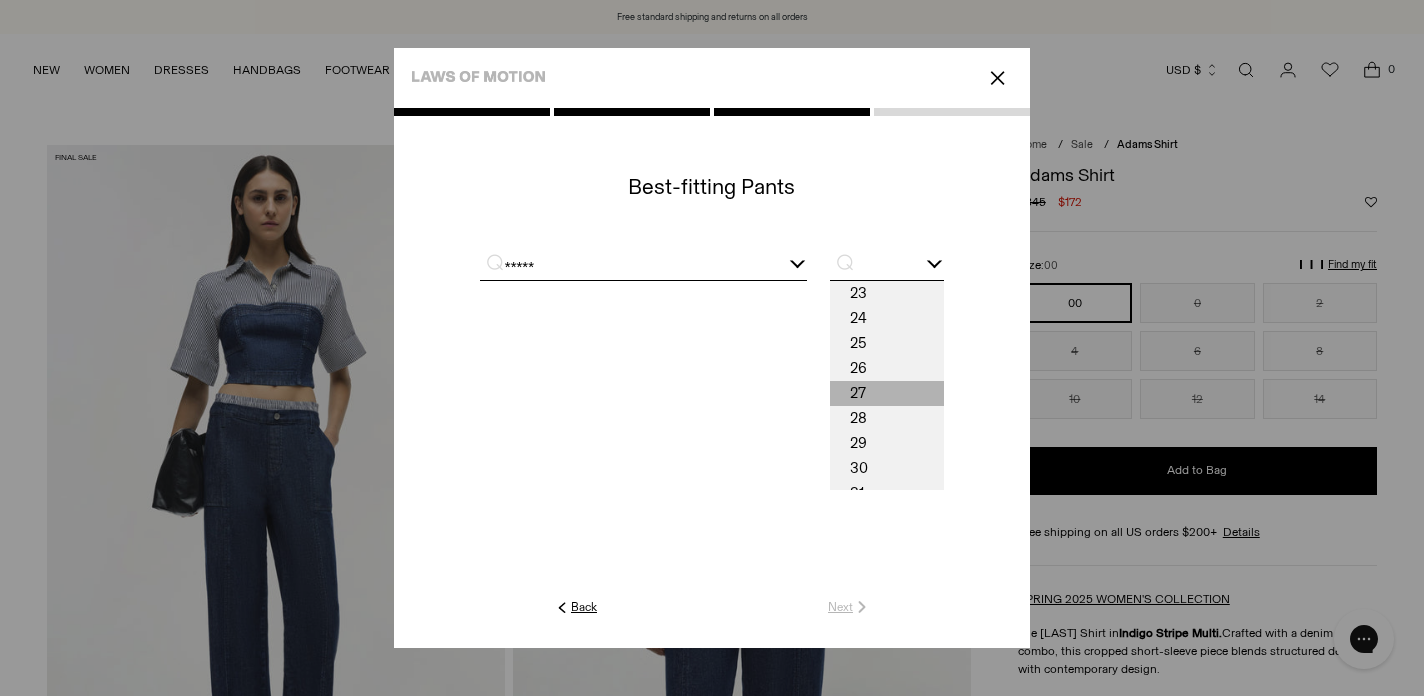 click on "27" at bounding box center [887, 393] 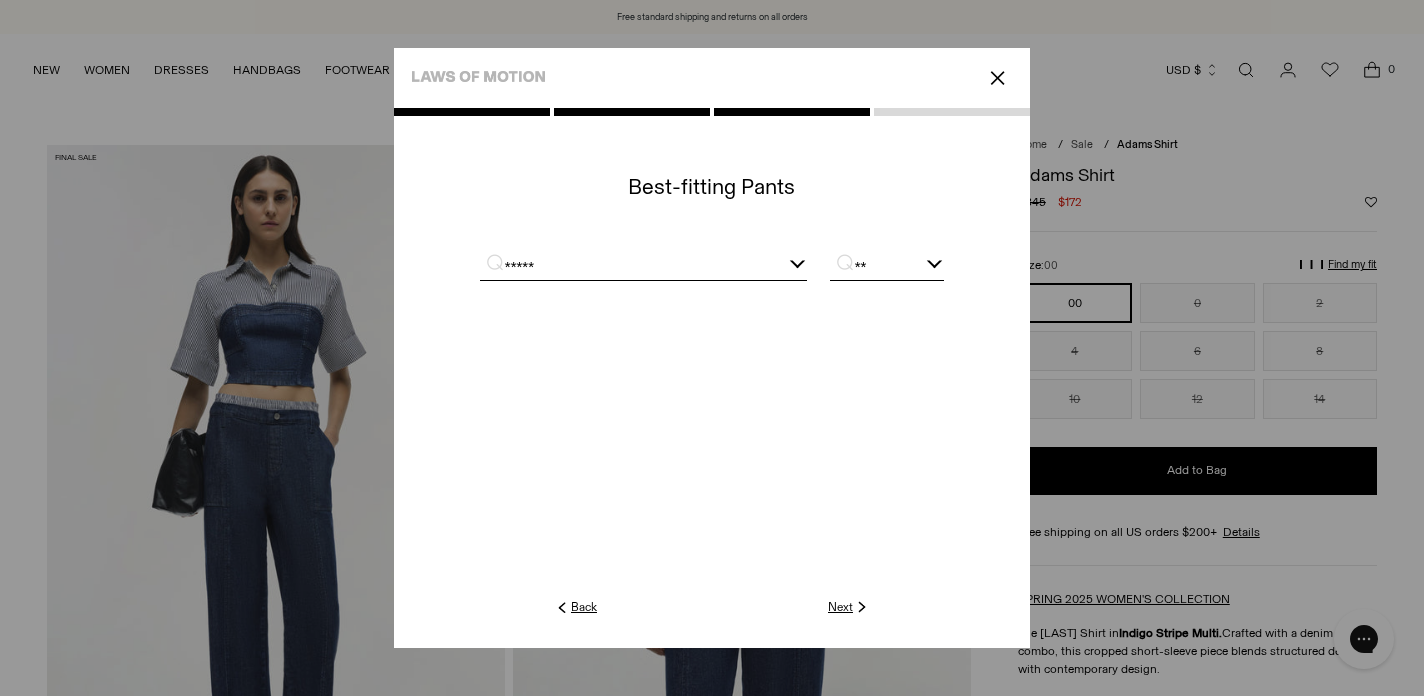 click on "Next" 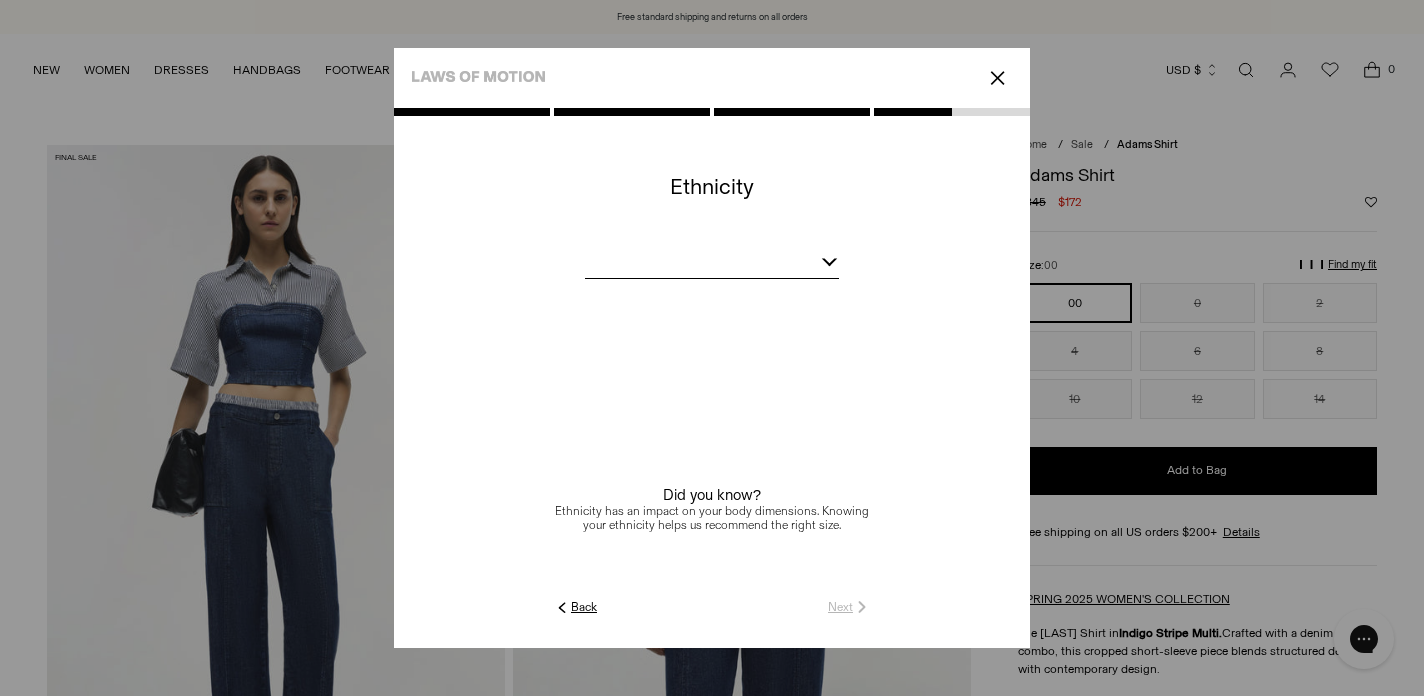 click at bounding box center [712, 265] 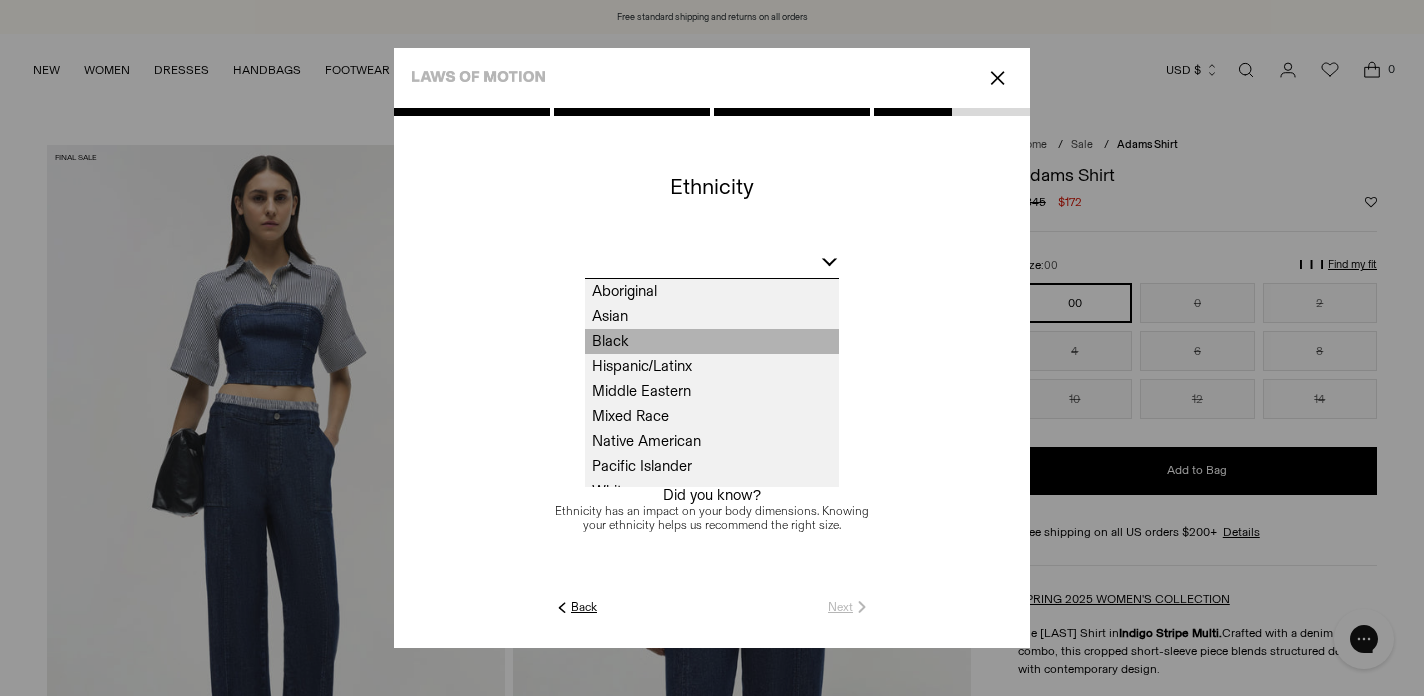click on "Black" at bounding box center (712, 341) 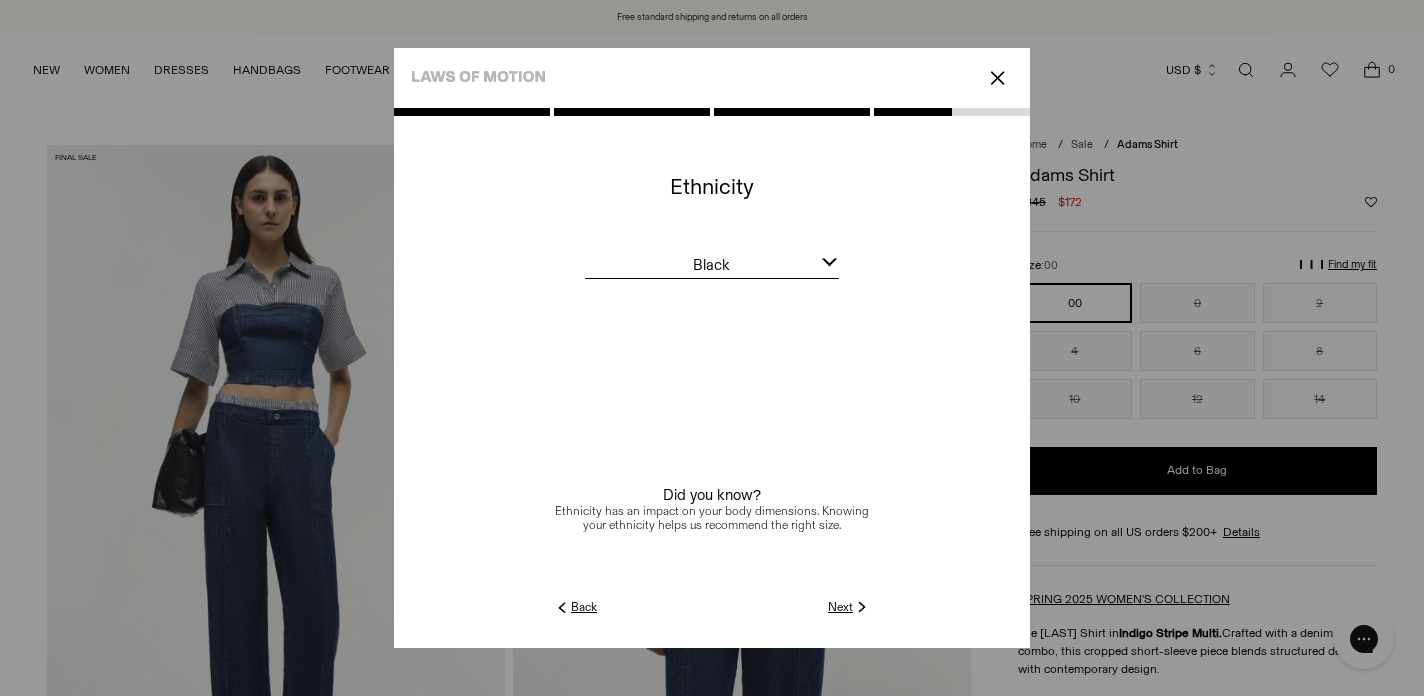 click on "Next" 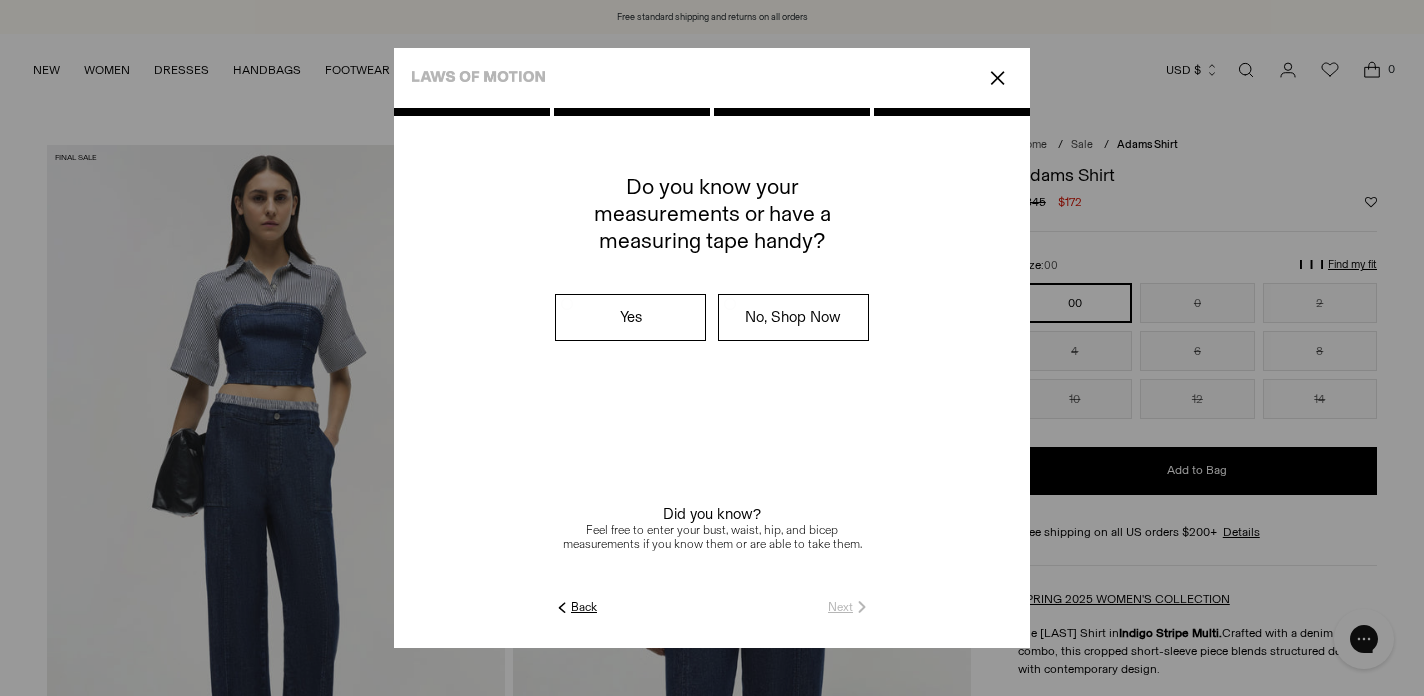click on "Yes" at bounding box center (630, 317) 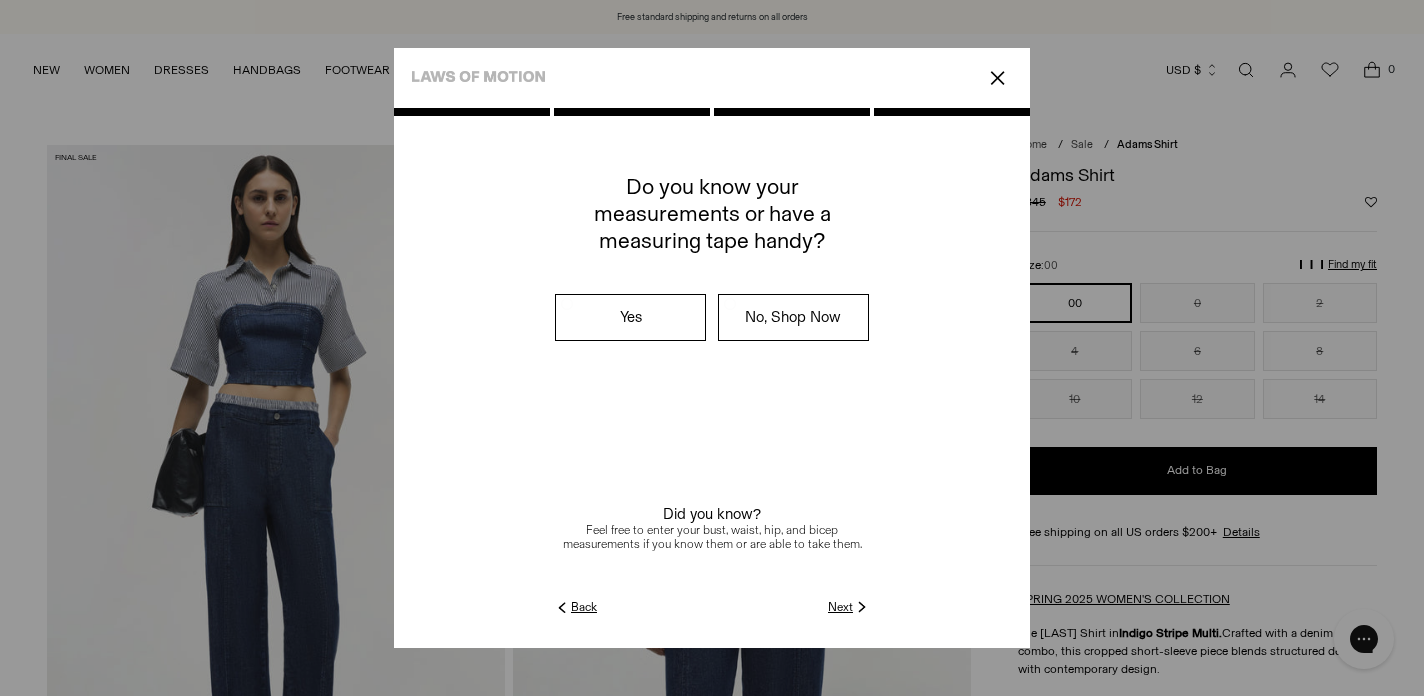 click on "No, Shop Now" at bounding box center (793, 317) 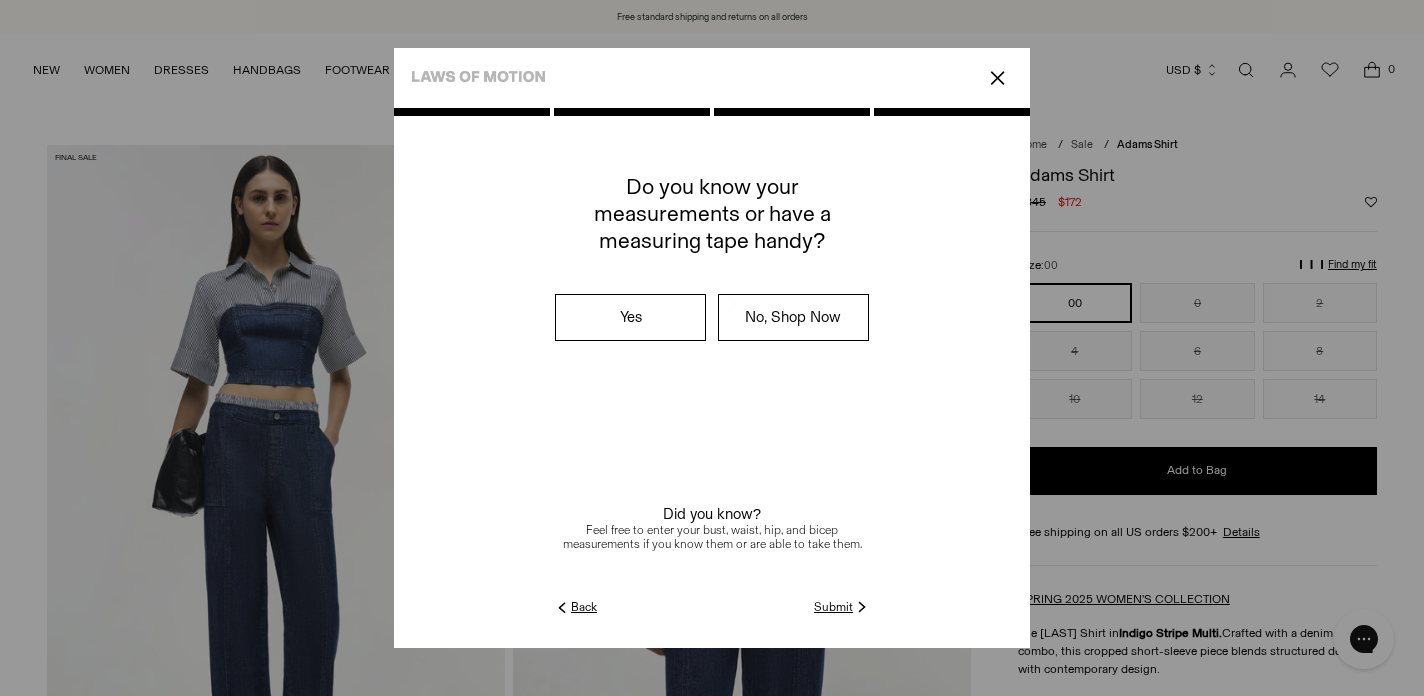 click on "Submit" 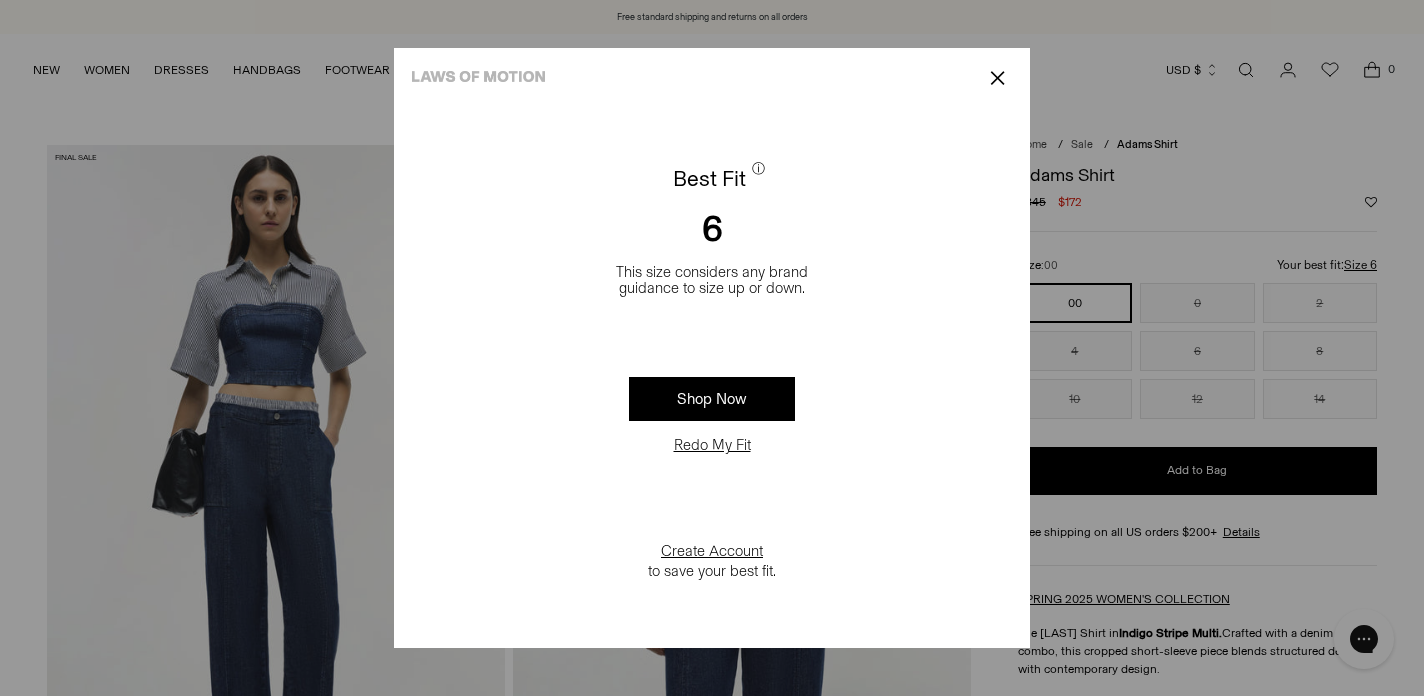 click at bounding box center [0, 3941] 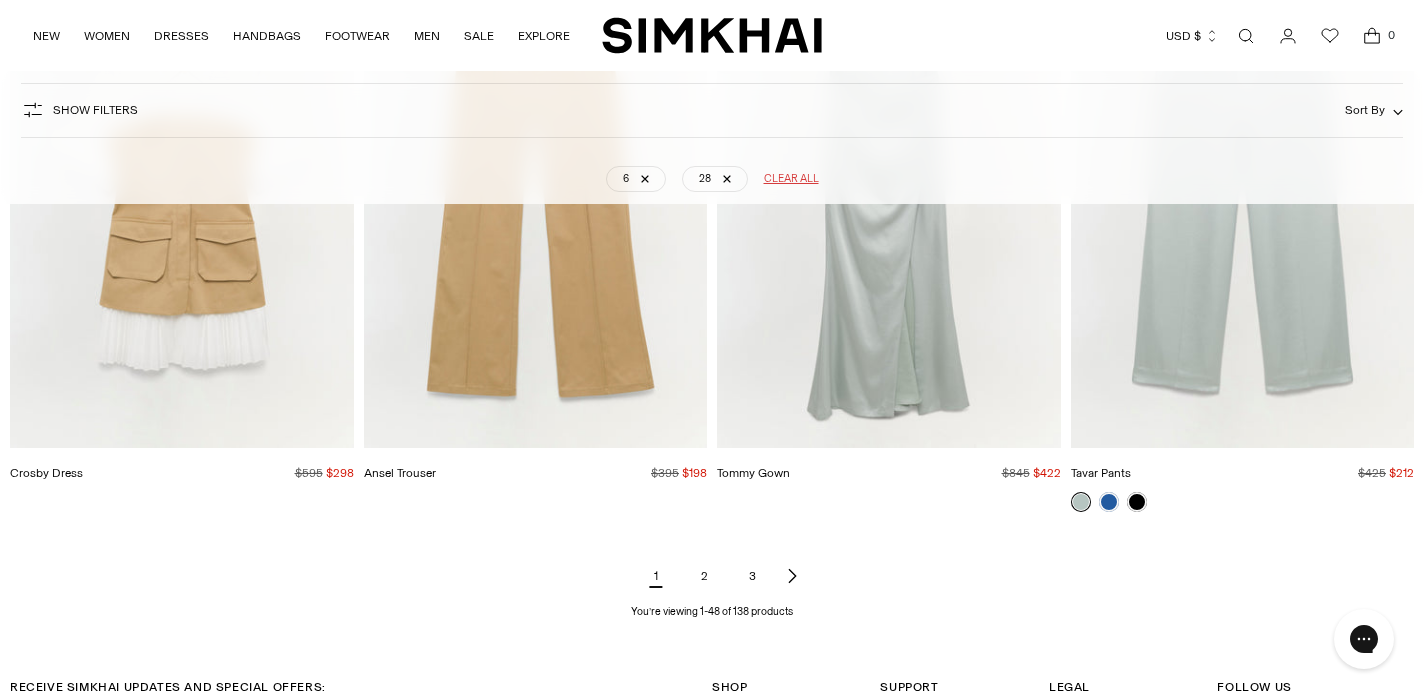 scroll, scrollTop: 7167, scrollLeft: 0, axis: vertical 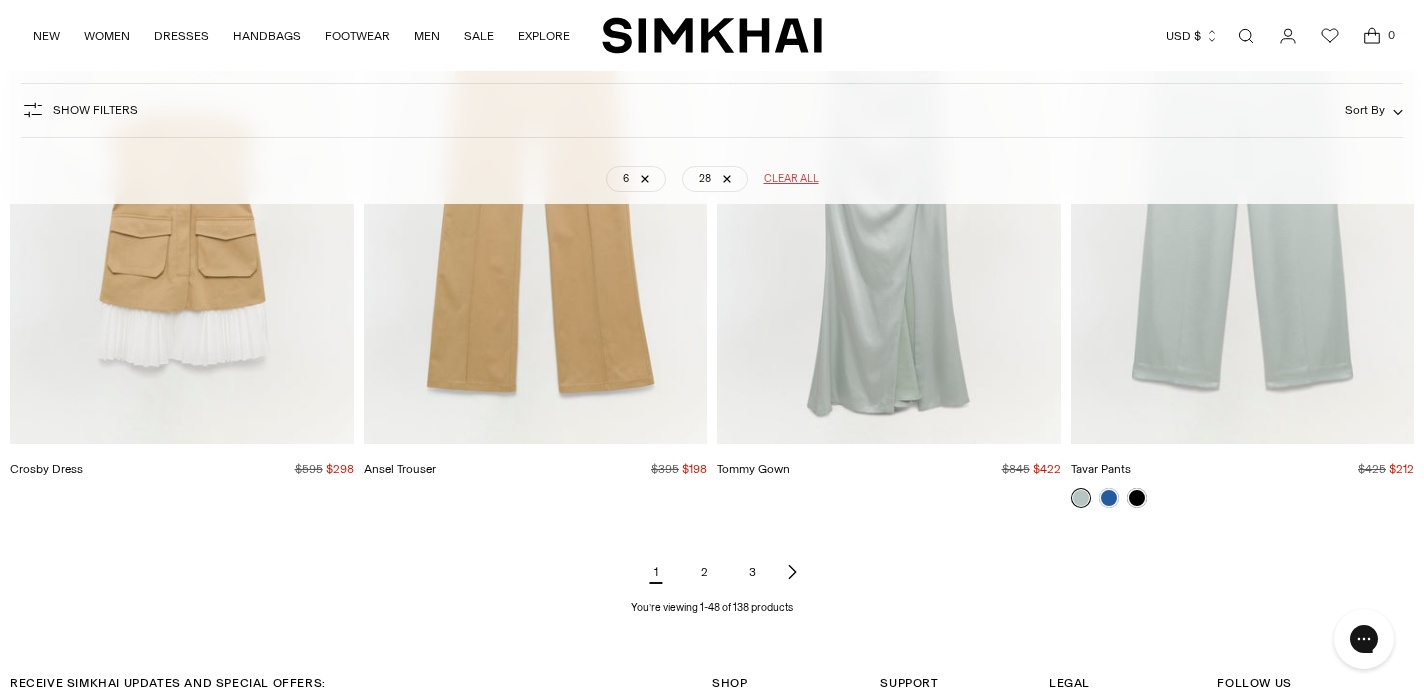 click on "2" at bounding box center [704, 572] 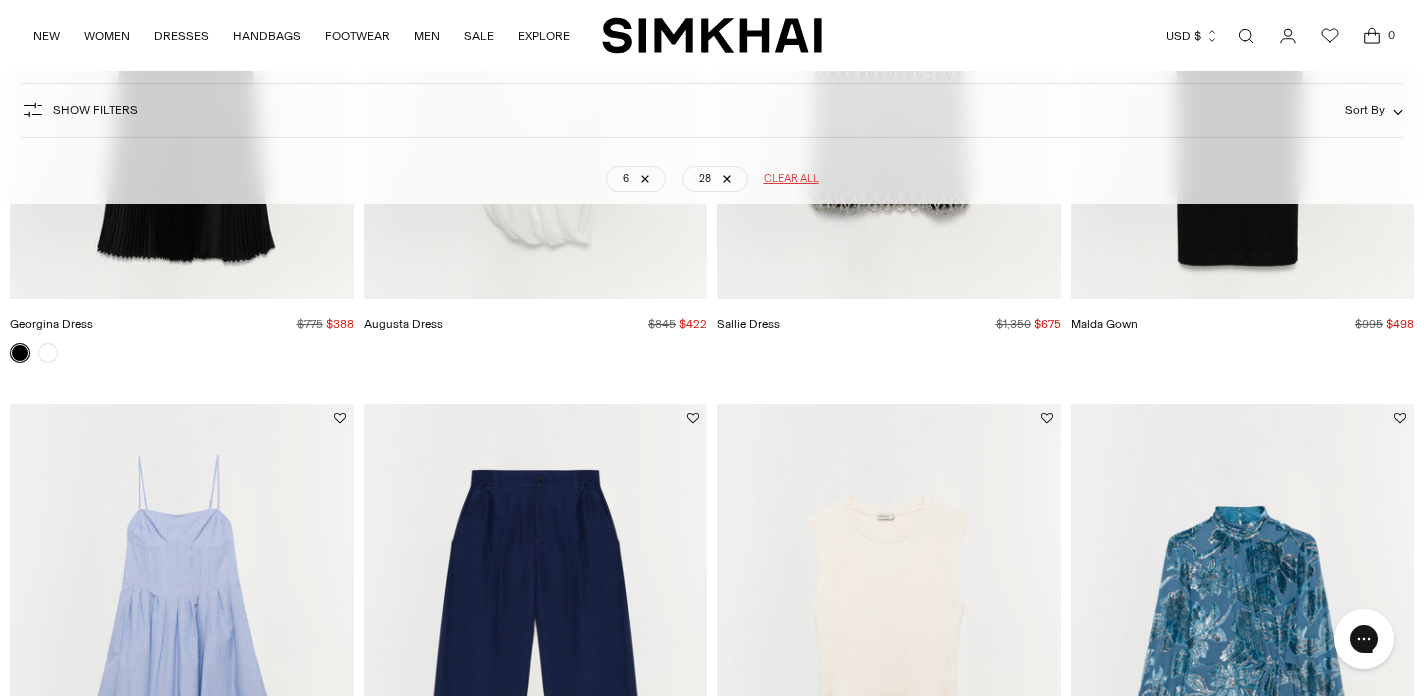 scroll, scrollTop: 597, scrollLeft: 0, axis: vertical 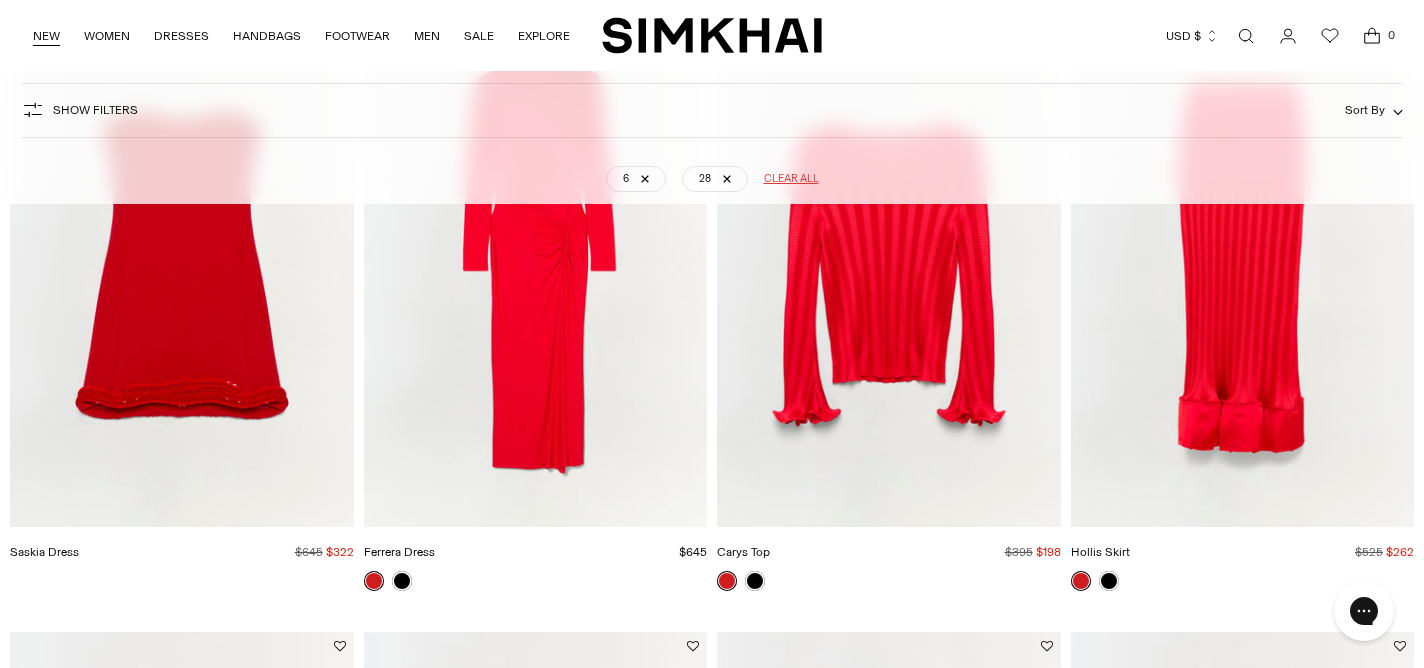click on "NEW" at bounding box center (46, 36) 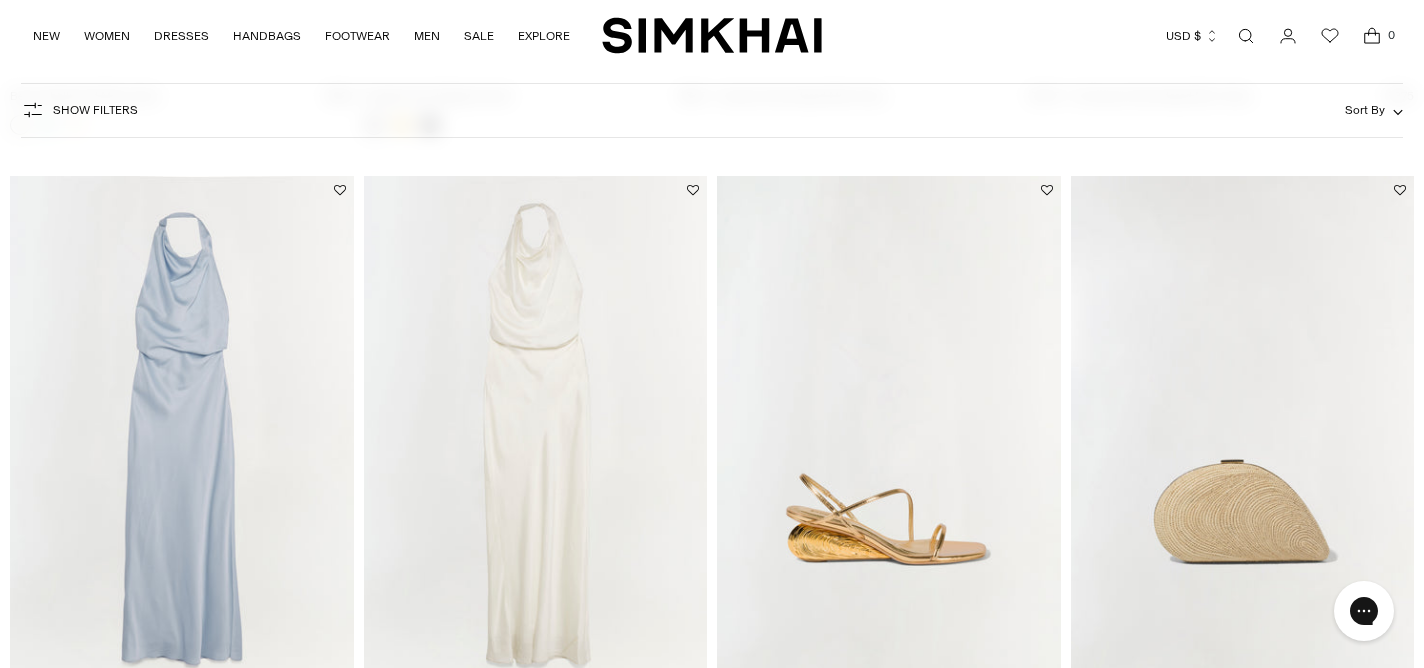 scroll, scrollTop: 0, scrollLeft: 0, axis: both 